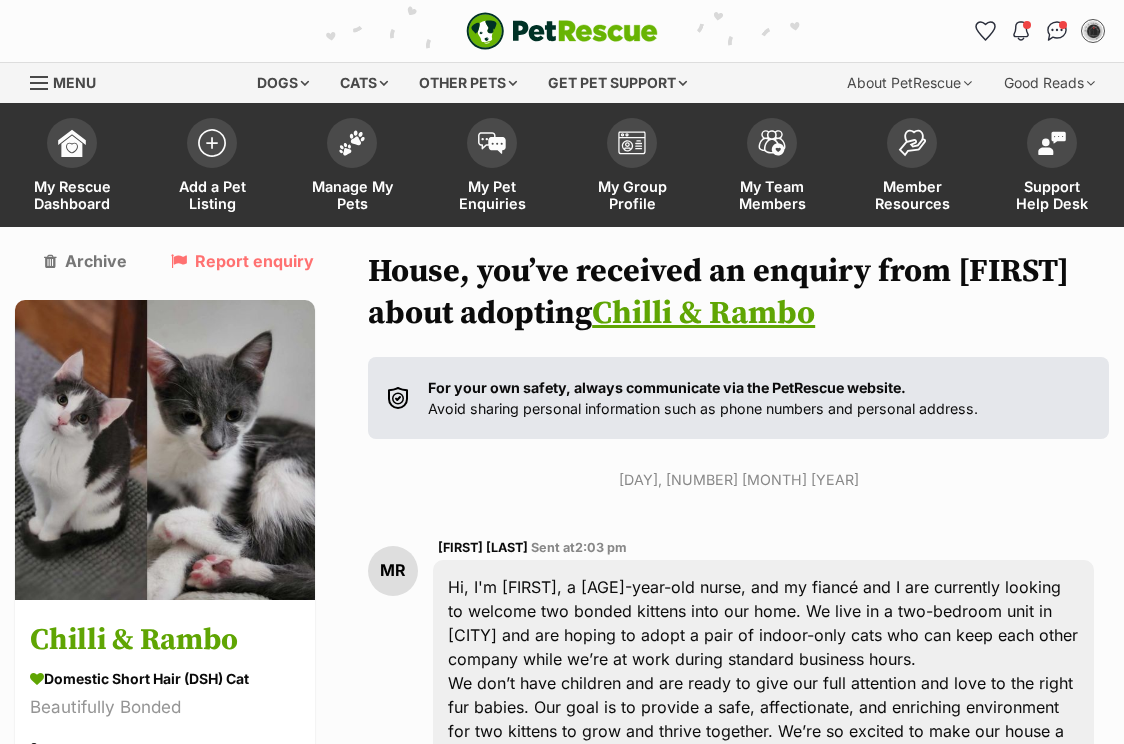 scroll, scrollTop: -1, scrollLeft: 0, axis: vertical 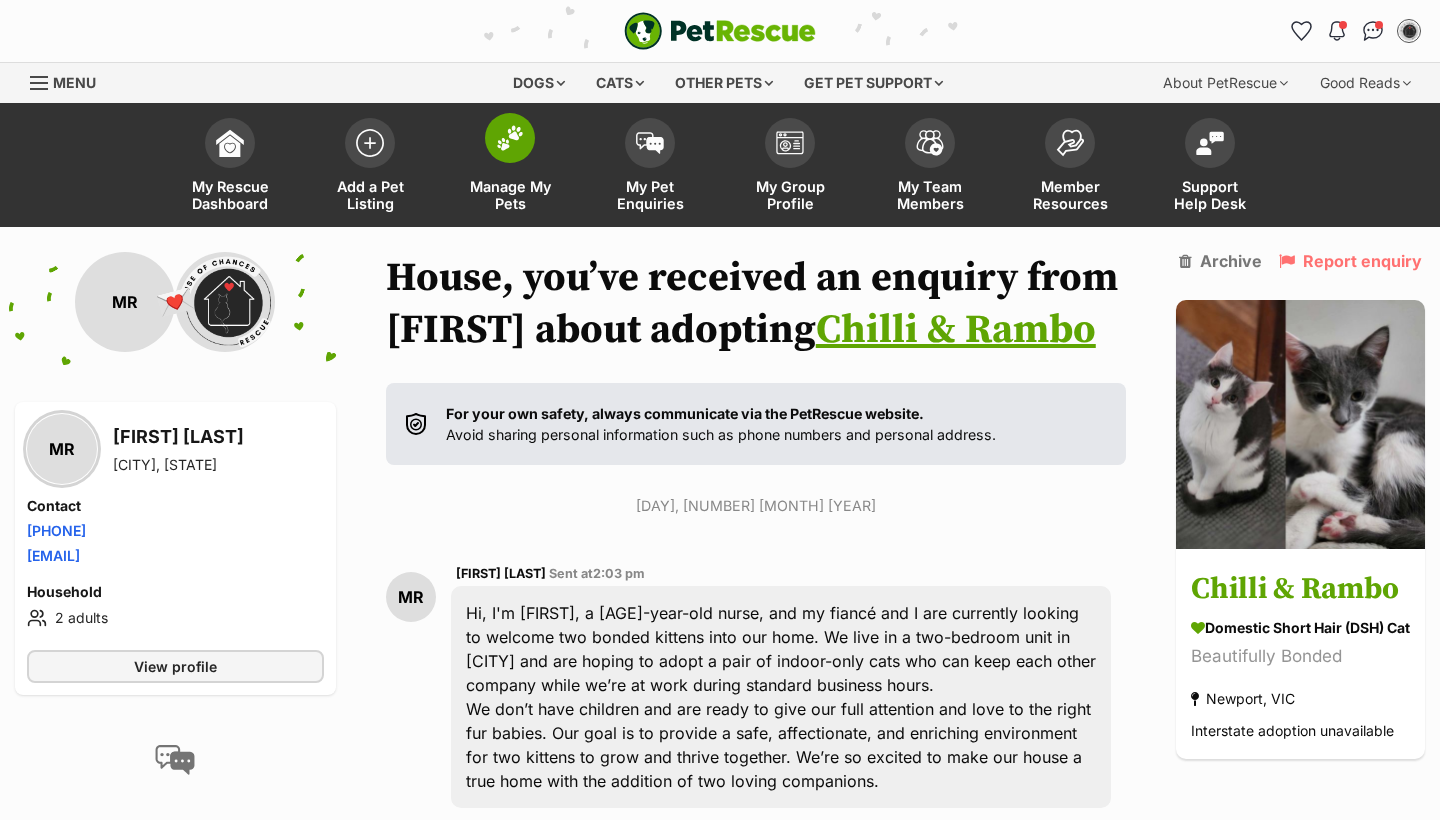 click on "Manage My Pets" at bounding box center (510, 195) 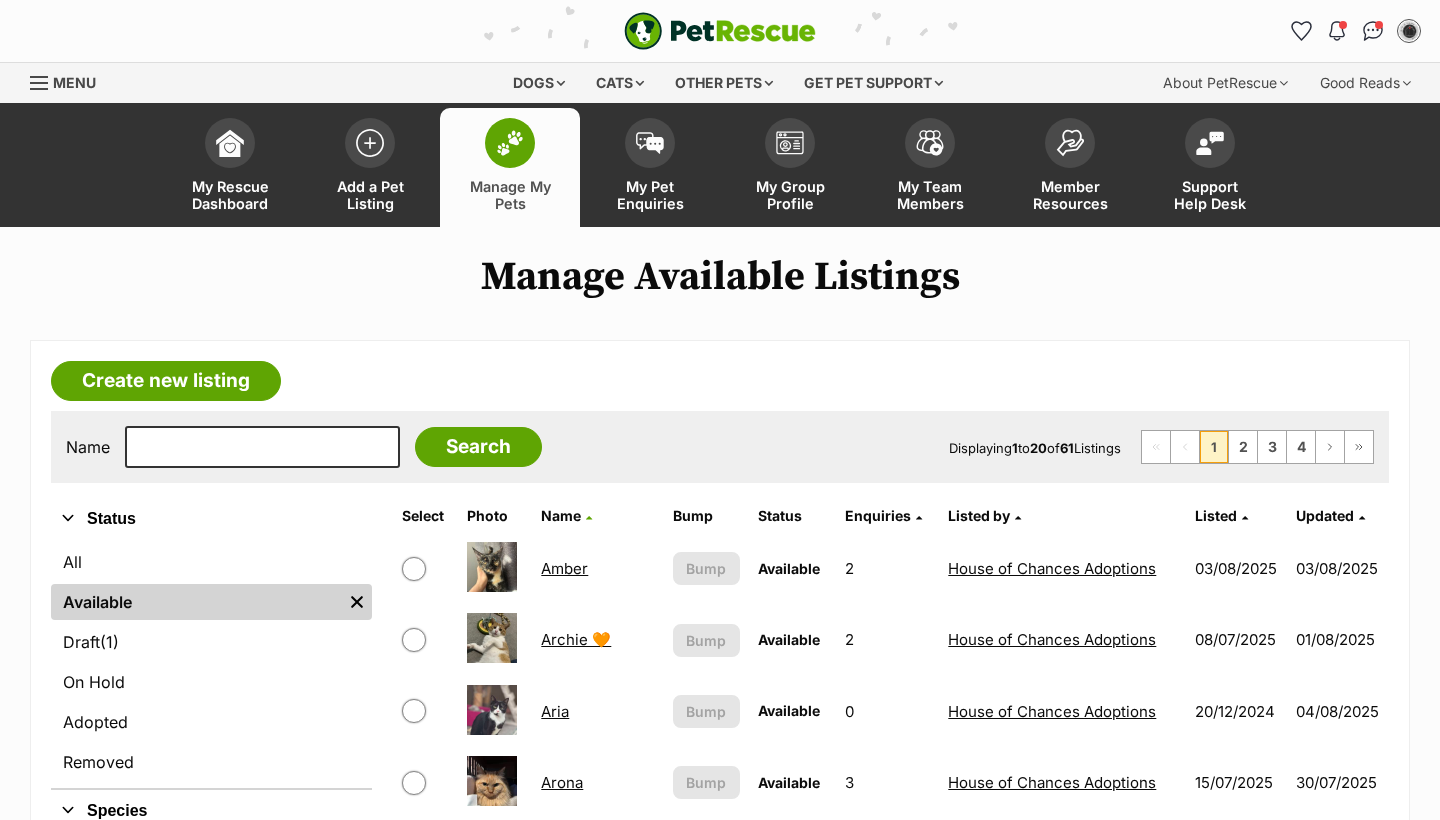 scroll, scrollTop: 0, scrollLeft: 0, axis: both 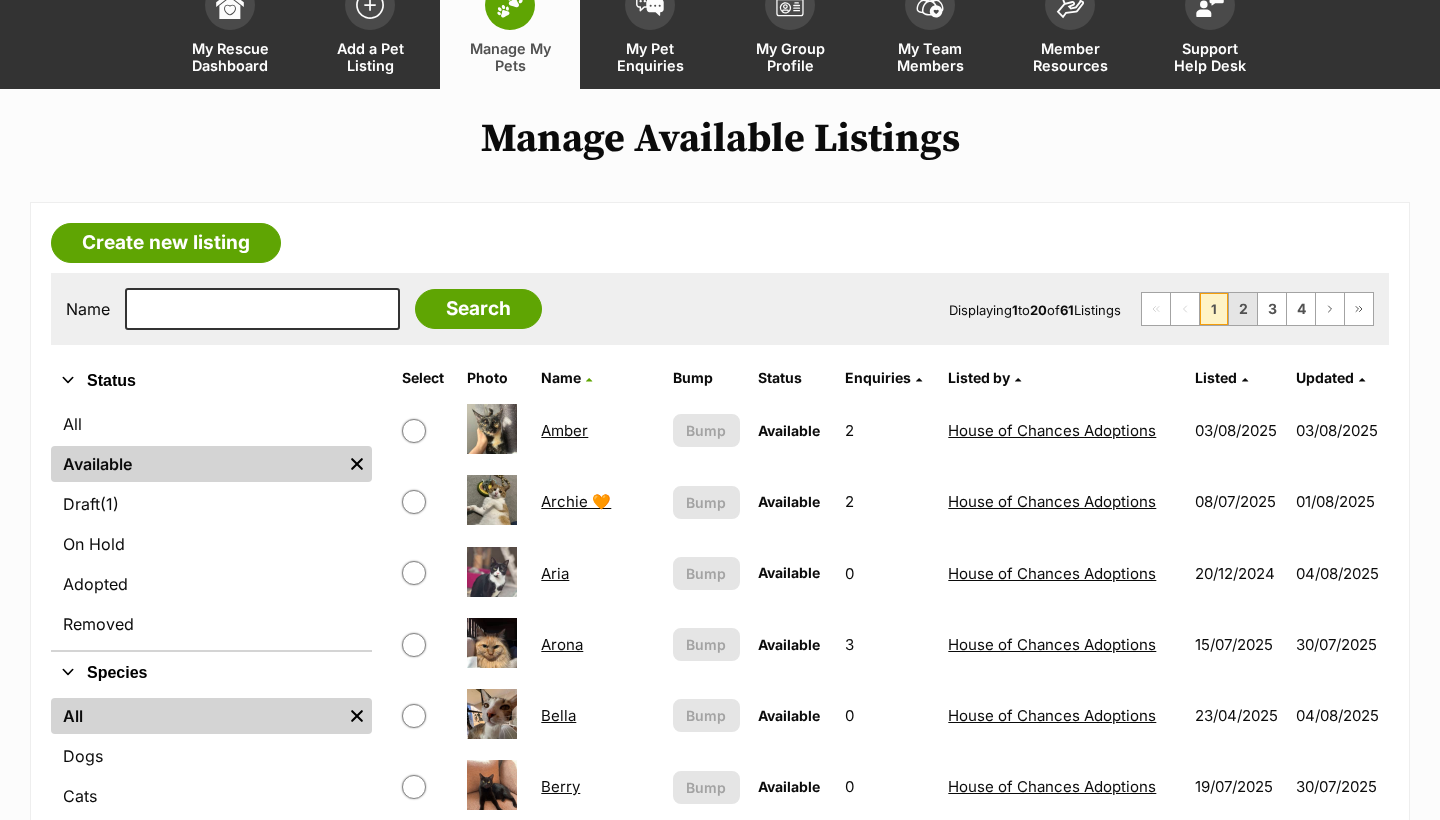 click on "2" at bounding box center [1243, 309] 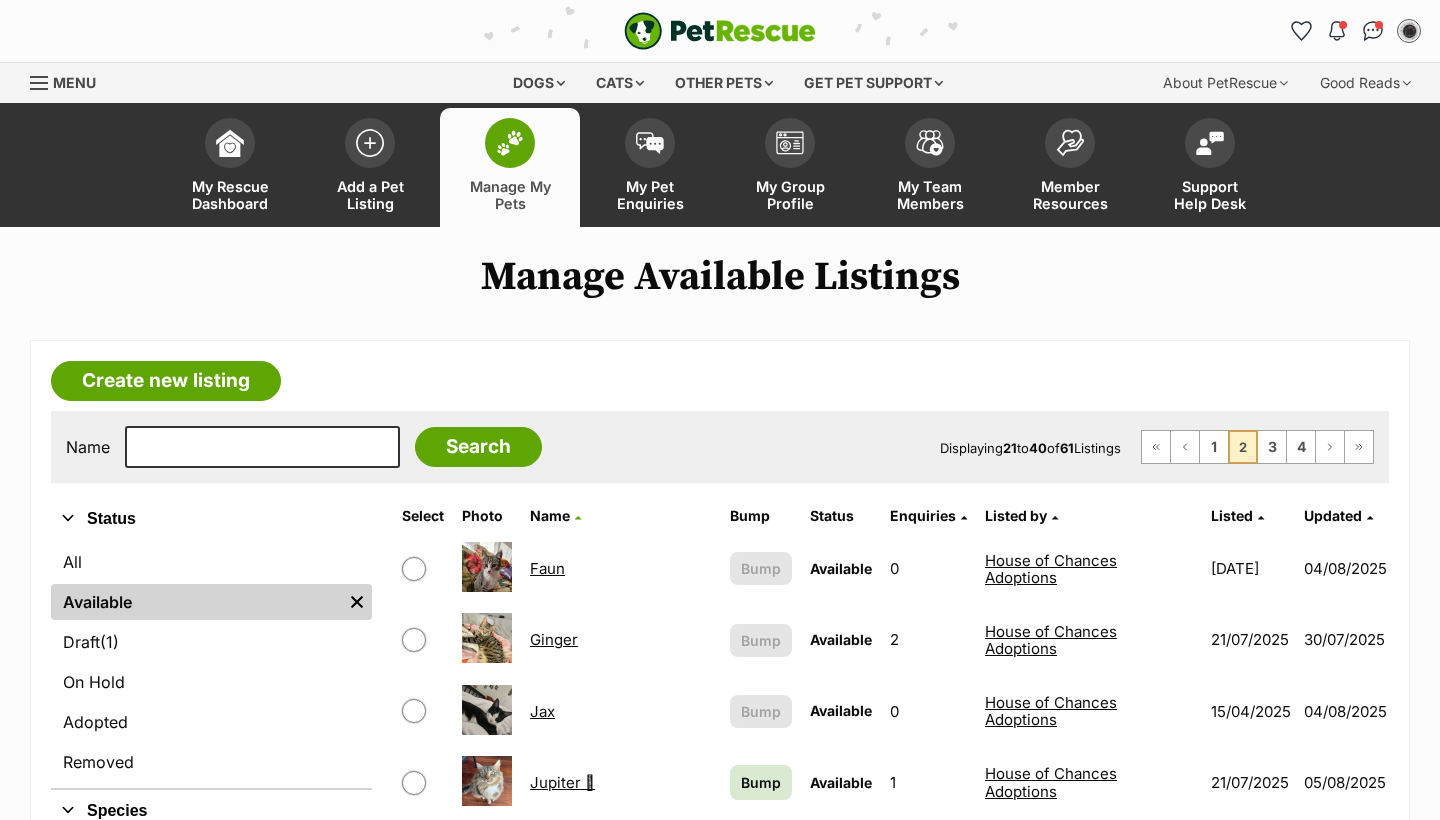 scroll, scrollTop: 0, scrollLeft: 0, axis: both 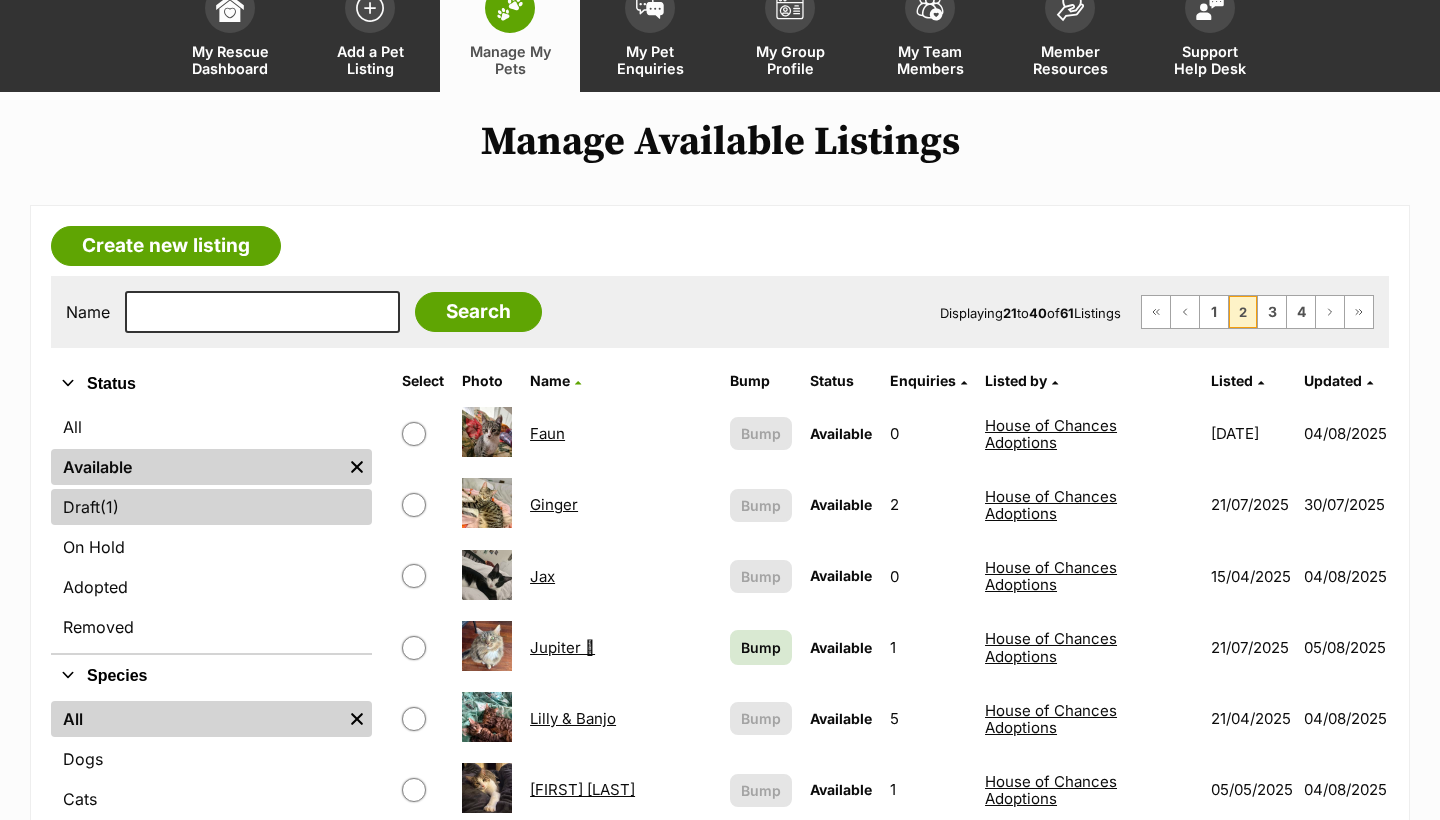 click on "Draft
(1)
Items" at bounding box center (211, 507) 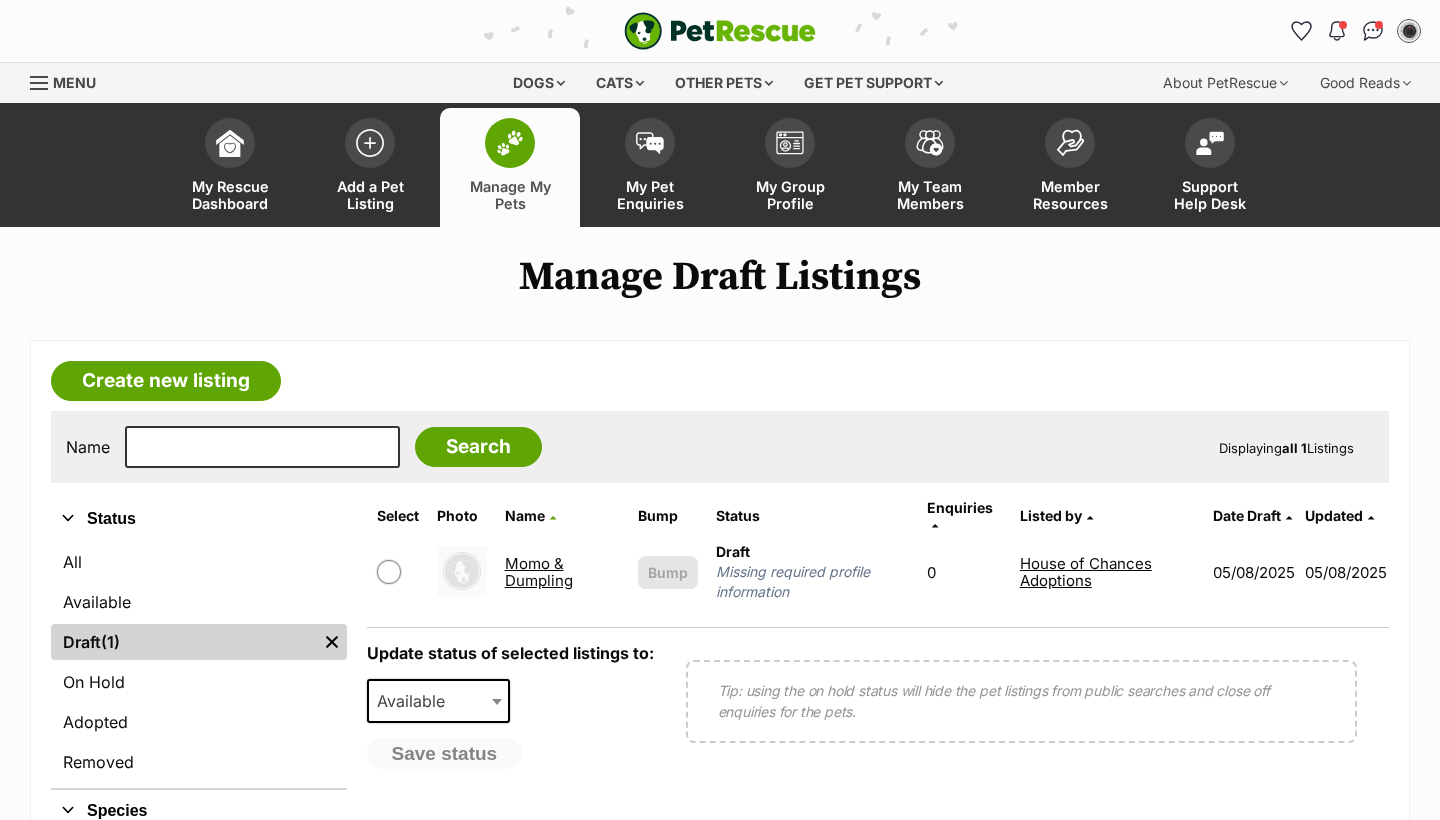 scroll, scrollTop: 22, scrollLeft: 0, axis: vertical 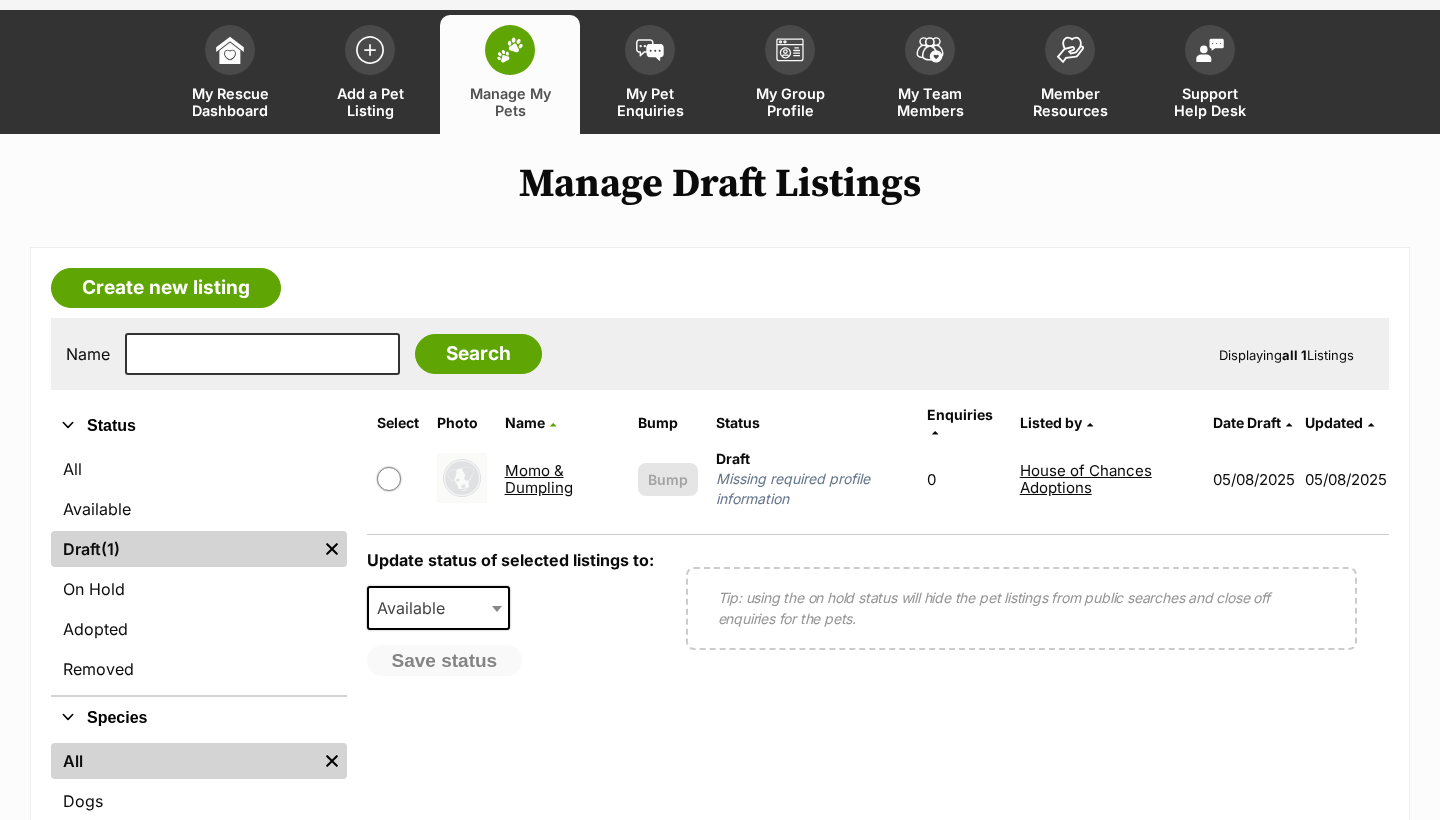 click on "Momo & Dumpling" at bounding box center [539, 479] 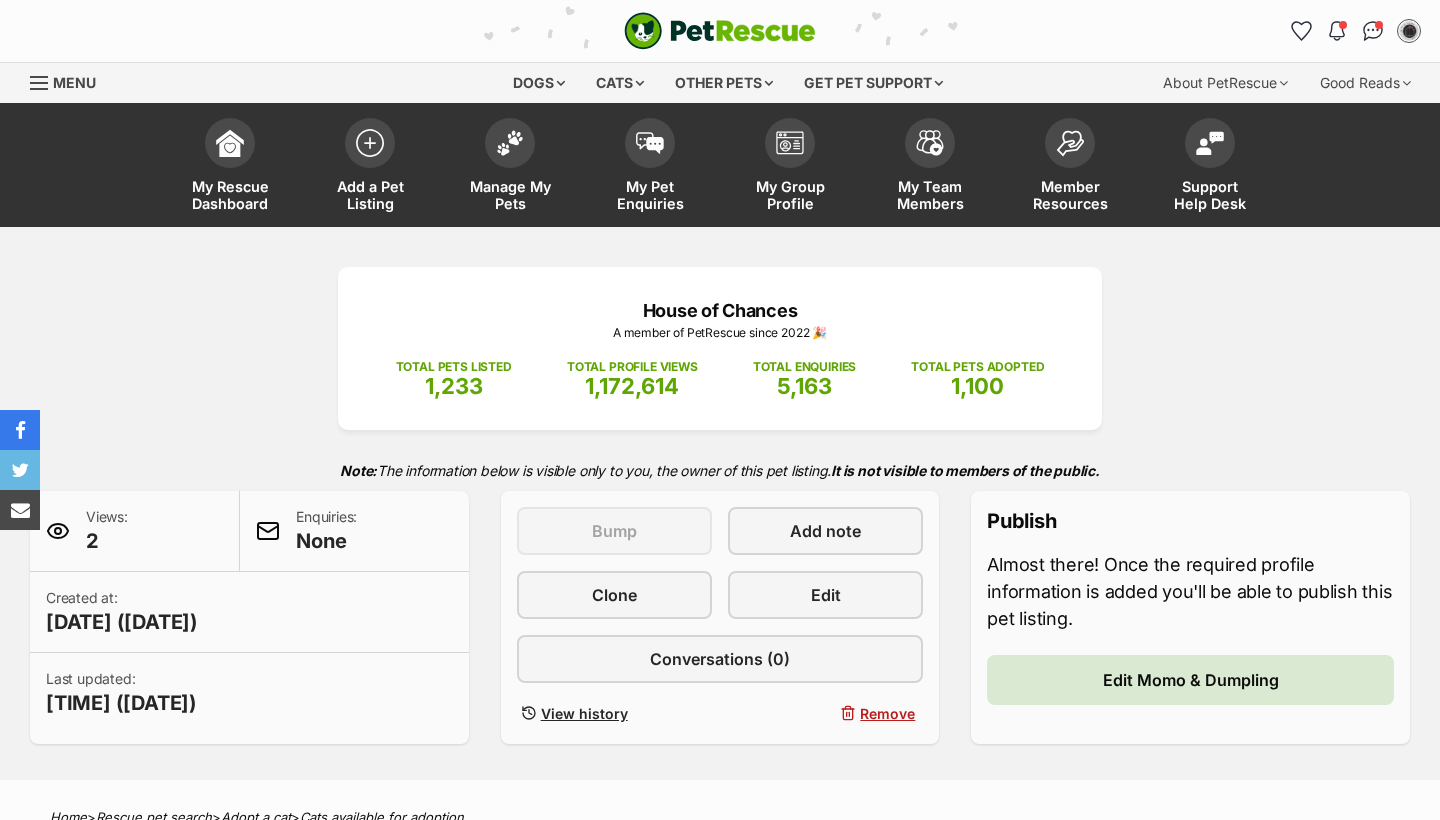 scroll, scrollTop: 0, scrollLeft: 0, axis: both 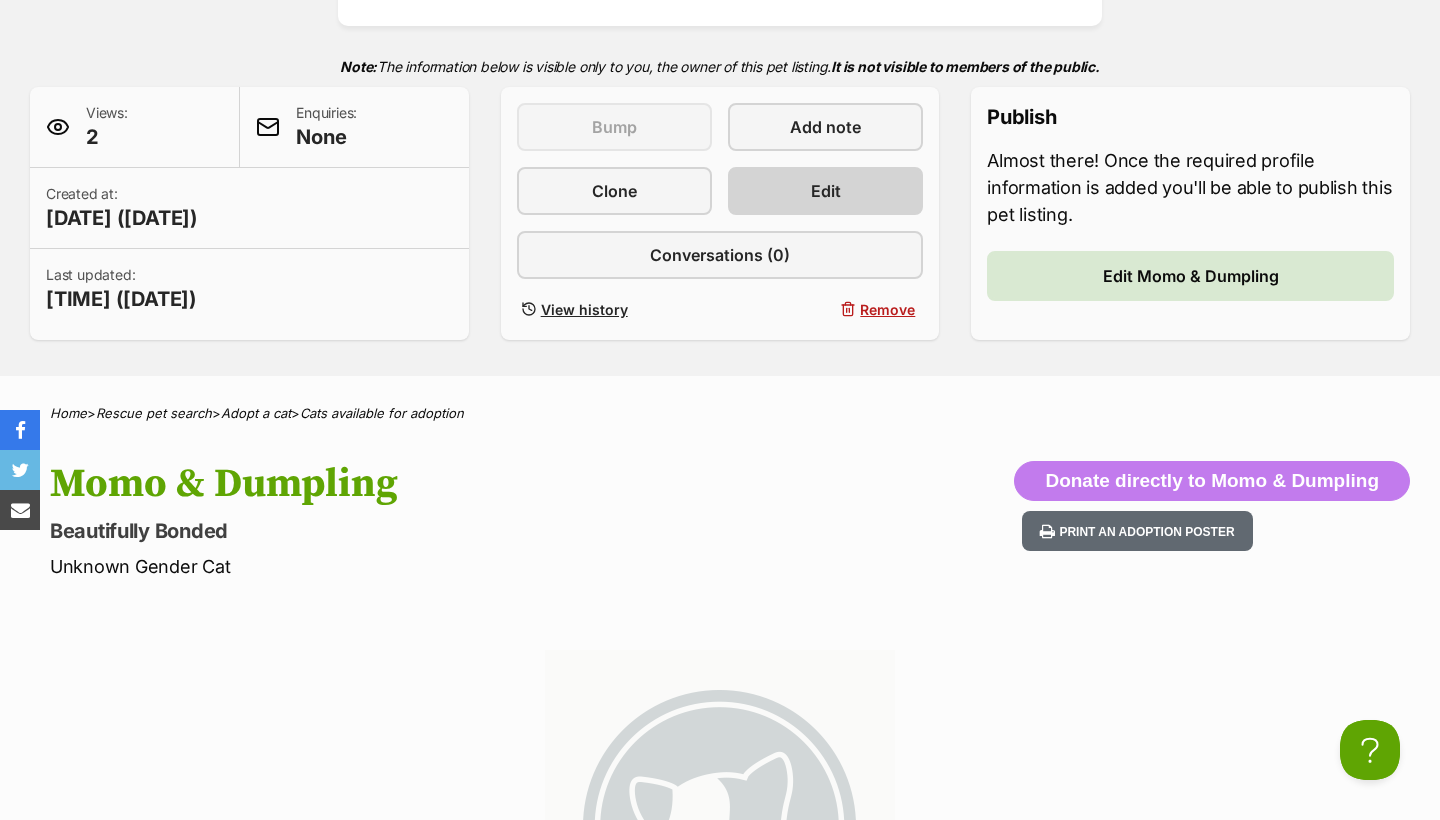 click on "Edit" at bounding box center (825, 191) 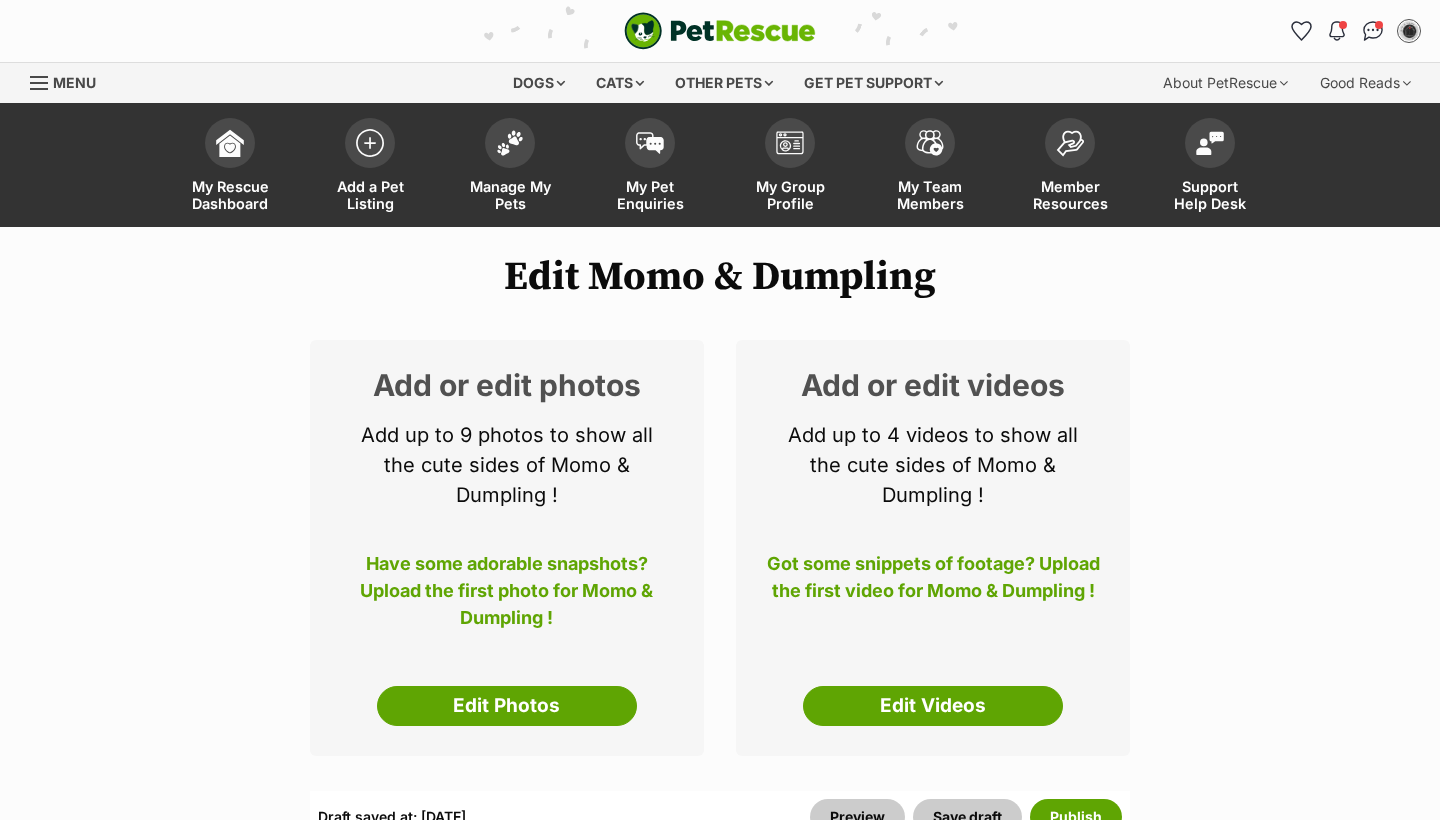 select 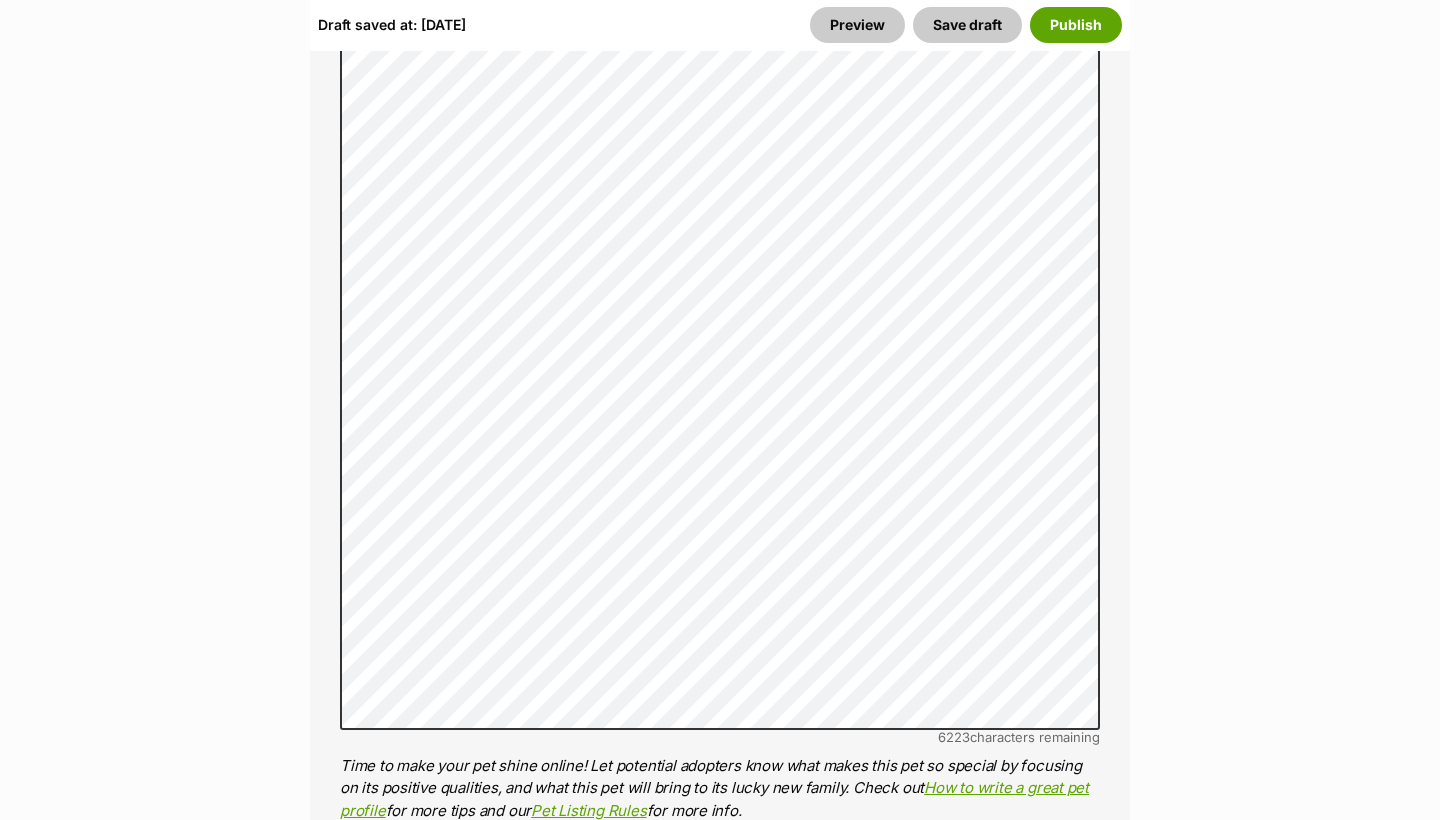 scroll, scrollTop: 1827, scrollLeft: 0, axis: vertical 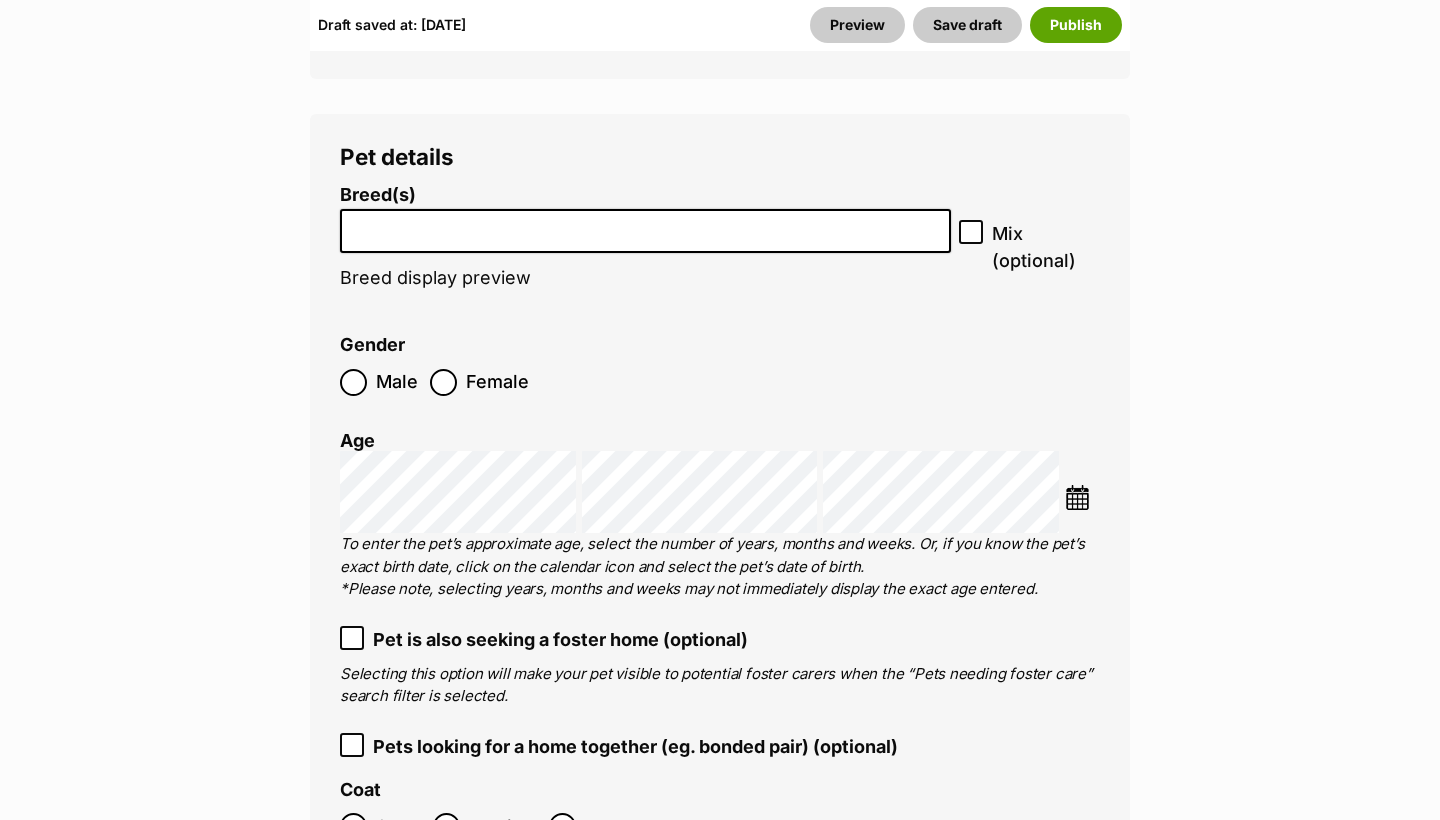 click on "Pet details
Breed(s) Abyssinian
American Bobtail
American Curl
American Shorthair
American Wirehair
Australian Mist
Australian Tiffanies
Balinese
Bengal
Birman
Bombay
British Shorthair
Burmese
Burmilla
California spangled
Chantilly-Tiffany
Chartreux
Chinchilla
Colourpoint Shorthair
Cornish Rex
Cymric
Devon Rex
Domestic Long Hair (DLH)
Domestic Medium Hair (DMH)
Domestic Short Hair (DSH)
Egyptian Mau
European Shorthair
Exotic Shorthair
Foreign White
Havana Brown
Himalayan
Japanese Bobtail
Javanese
Khao Manee
Korat
La Perm
Layanese
Lykoi
Maine Coon
Mandalay
Manx
Mixed
Moggie
Munchkin
Nebelung
Norwegian Forest Cat
Ocicat
Ojos Azules
Oriental Longhair
Oriental Shorthair
Persian
Peterbald
Pixie Bob
Ragamuffin
Ragdoll
Russian Blue
Scottish Fold
Scottish Fold Longhair
Scottish Shorthair
Selkirk Rex
Selkirk Rex Longhair
Siamese
Siberian
Siberian
Singapura
Snowshoe
Somali
Sphynx" at bounding box center [720, 635] 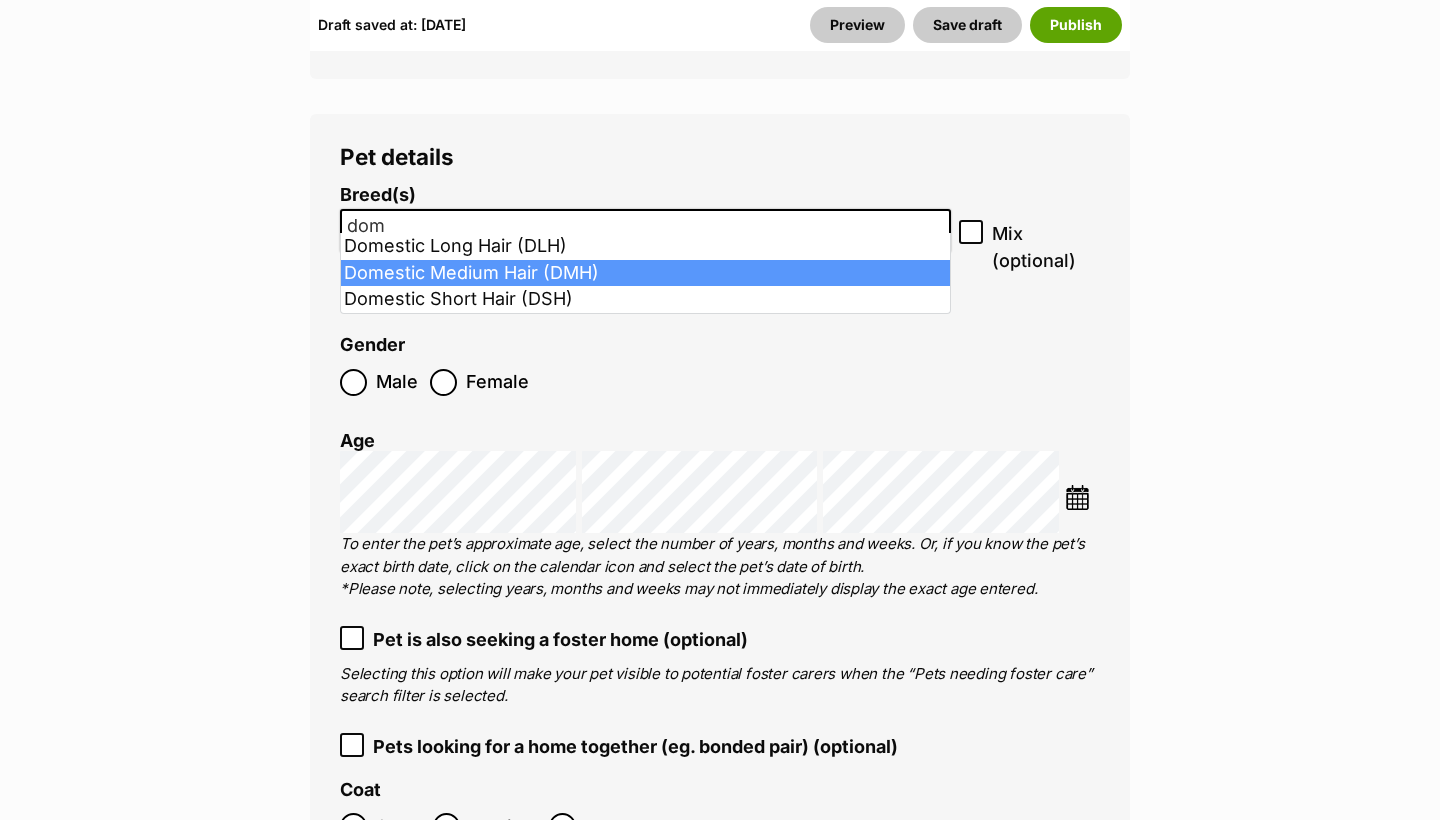type on "dom" 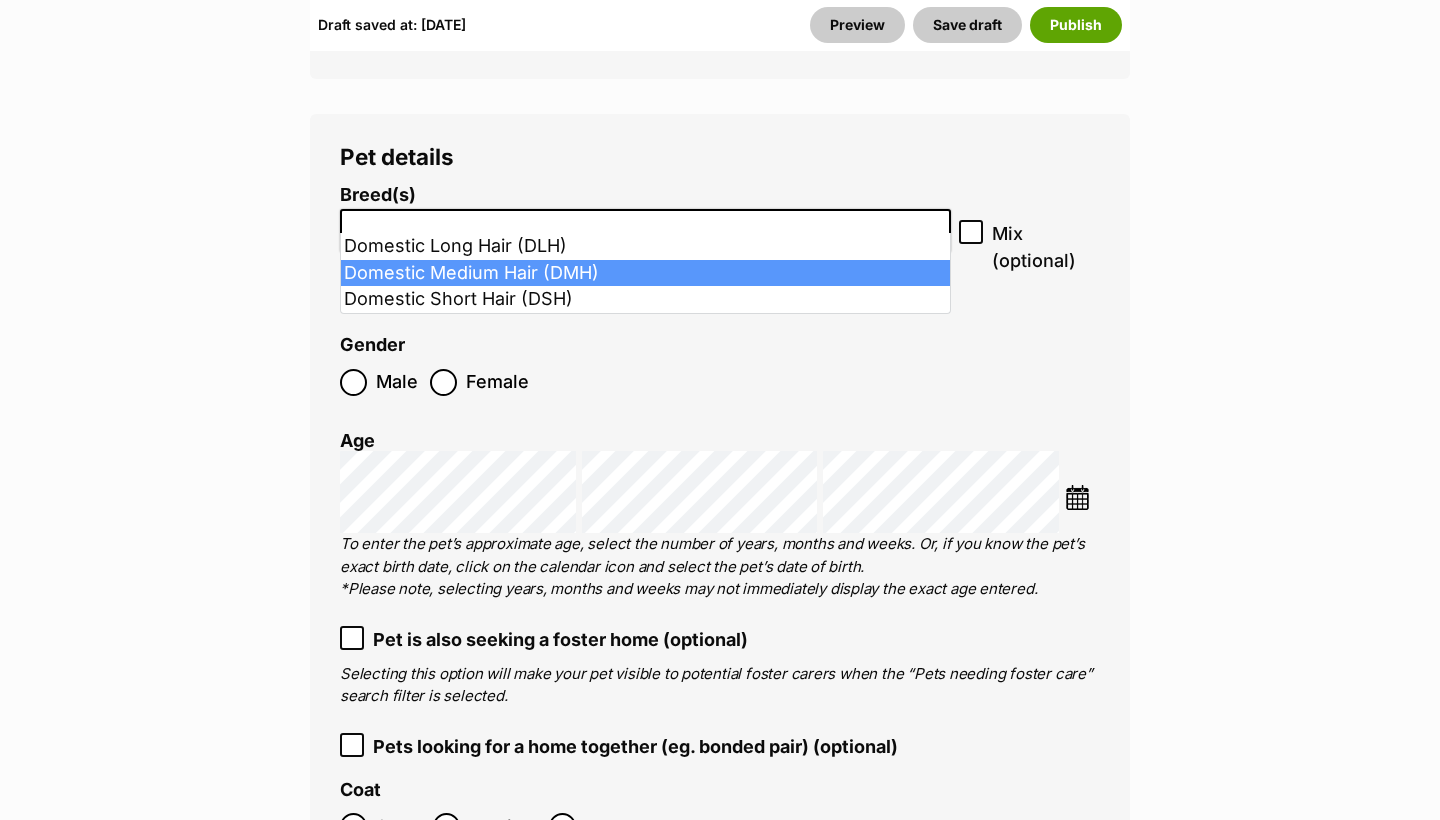 scroll, scrollTop: 483, scrollLeft: 0, axis: vertical 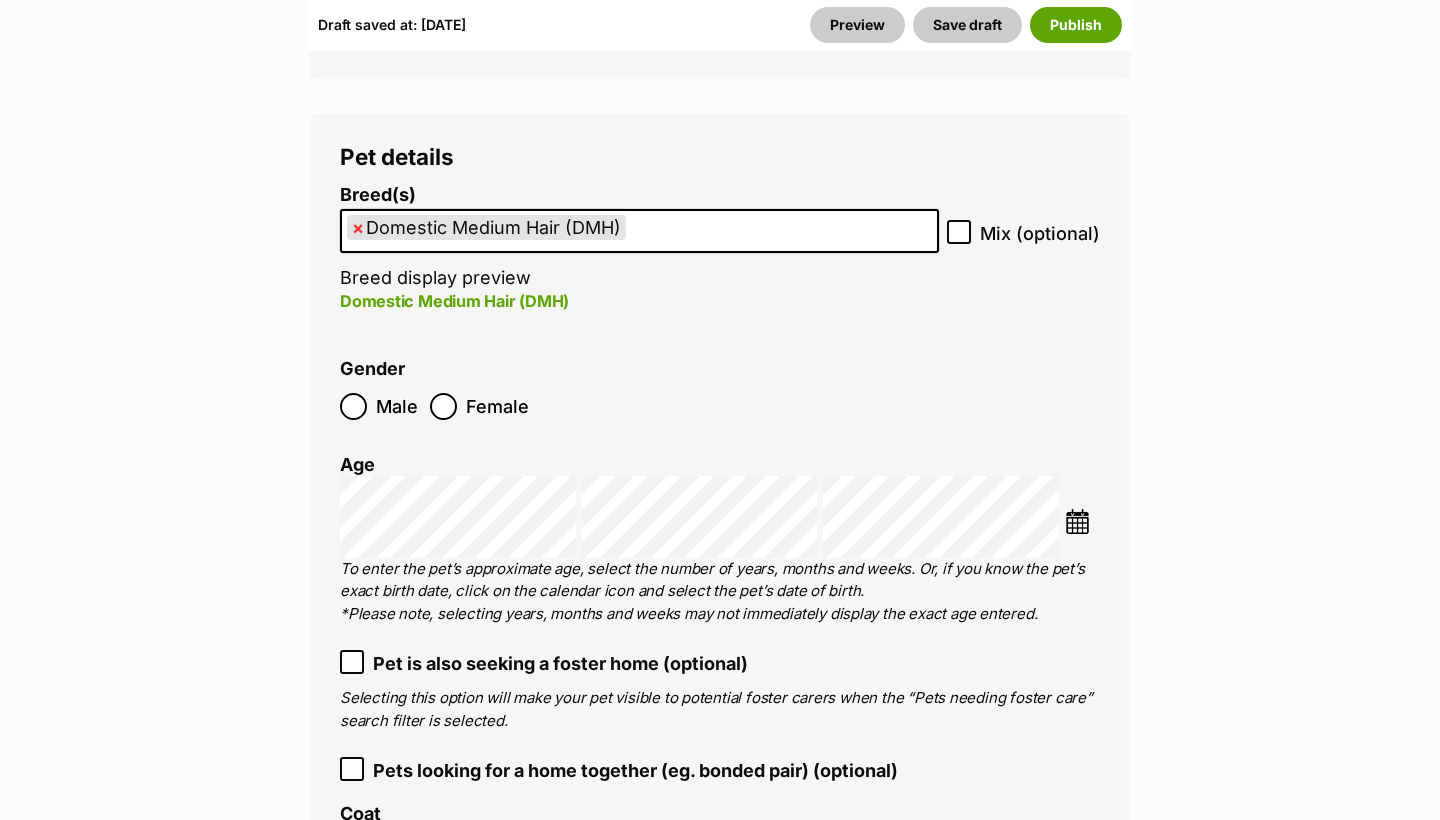 click on "Female" at bounding box center (497, 406) 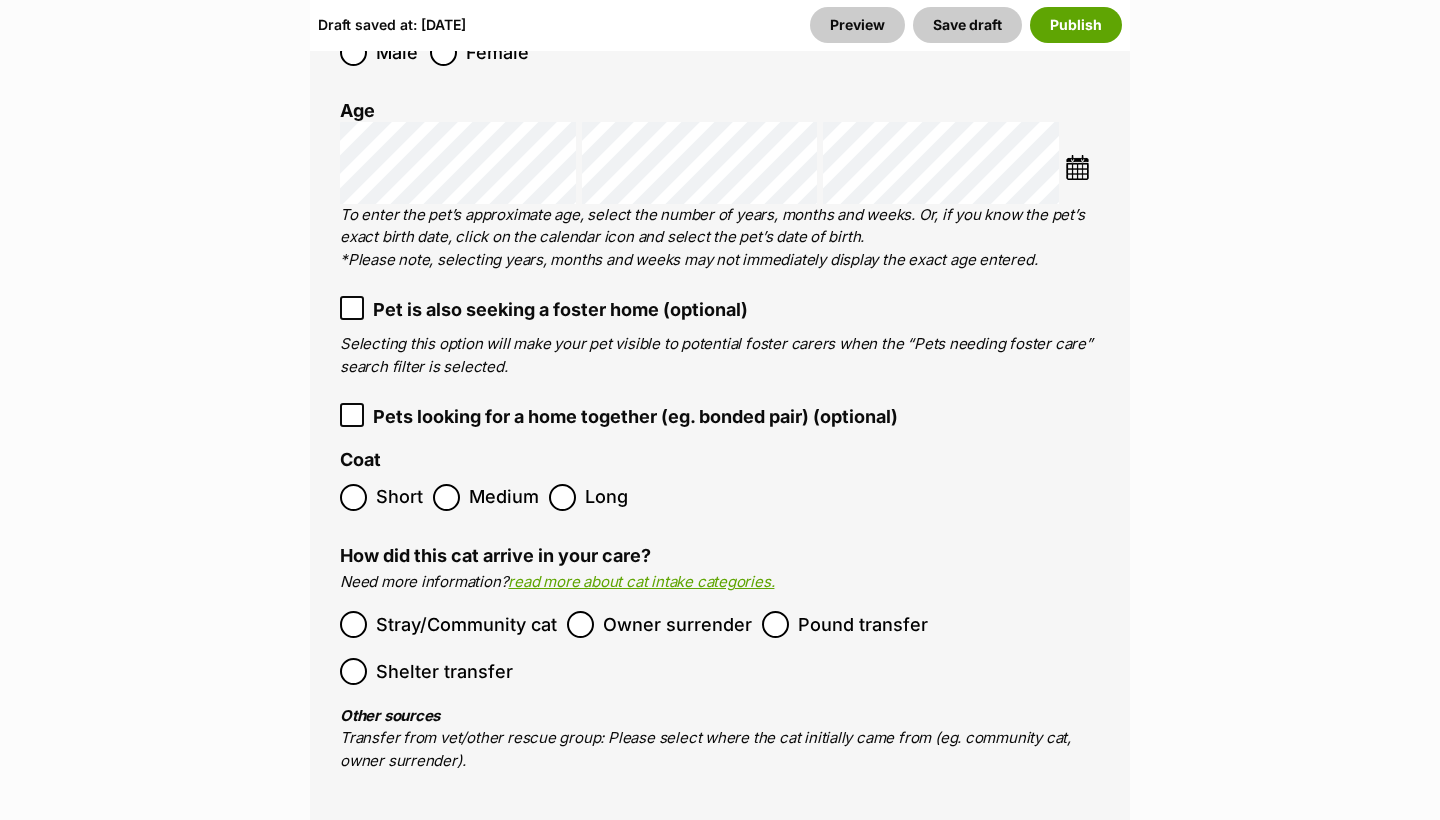 scroll, scrollTop: 3577, scrollLeft: 0, axis: vertical 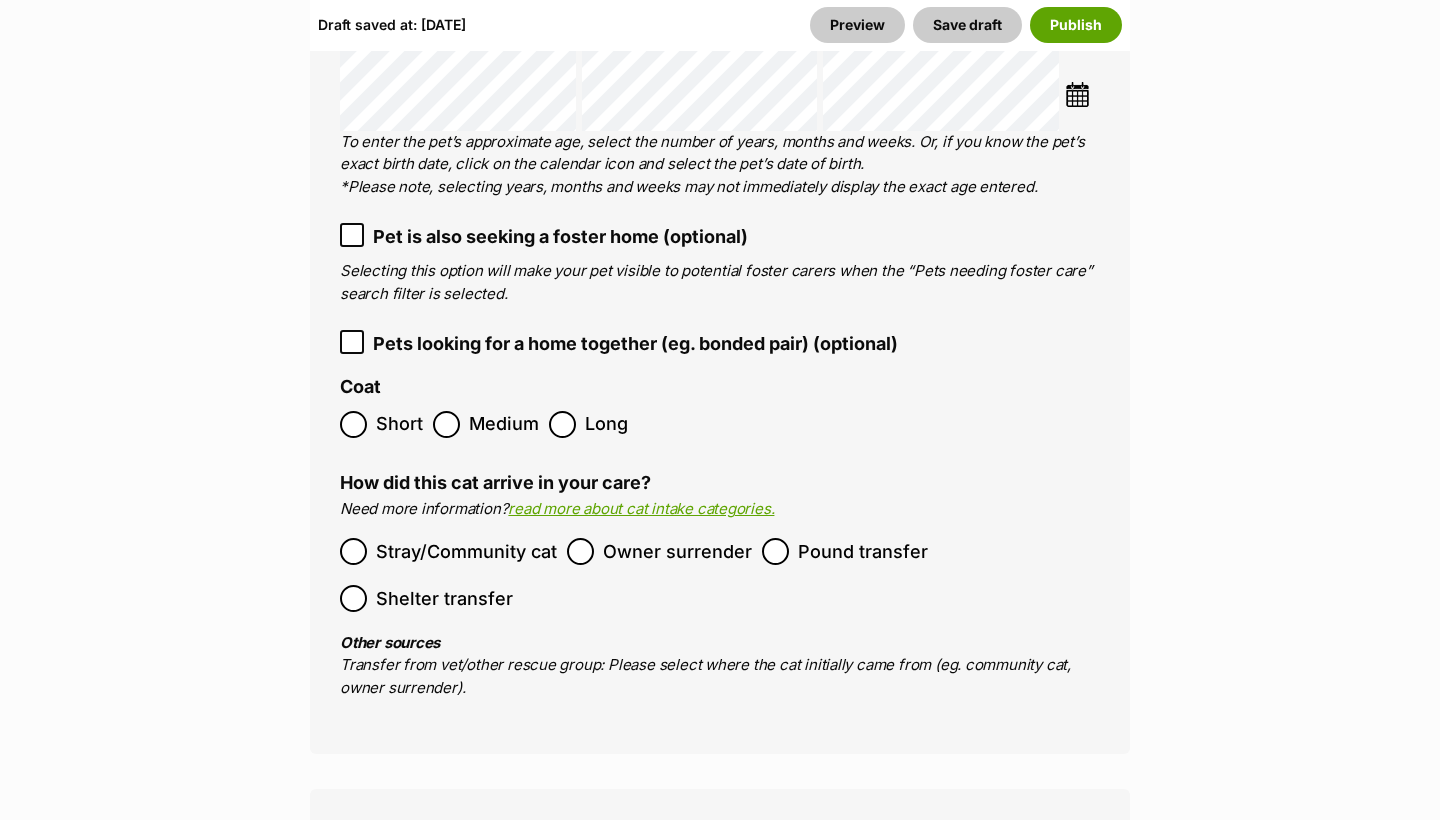 click on "Stray/Community cat
Owner surrender
Pound transfer
Shelter transfer" at bounding box center (720, 575) 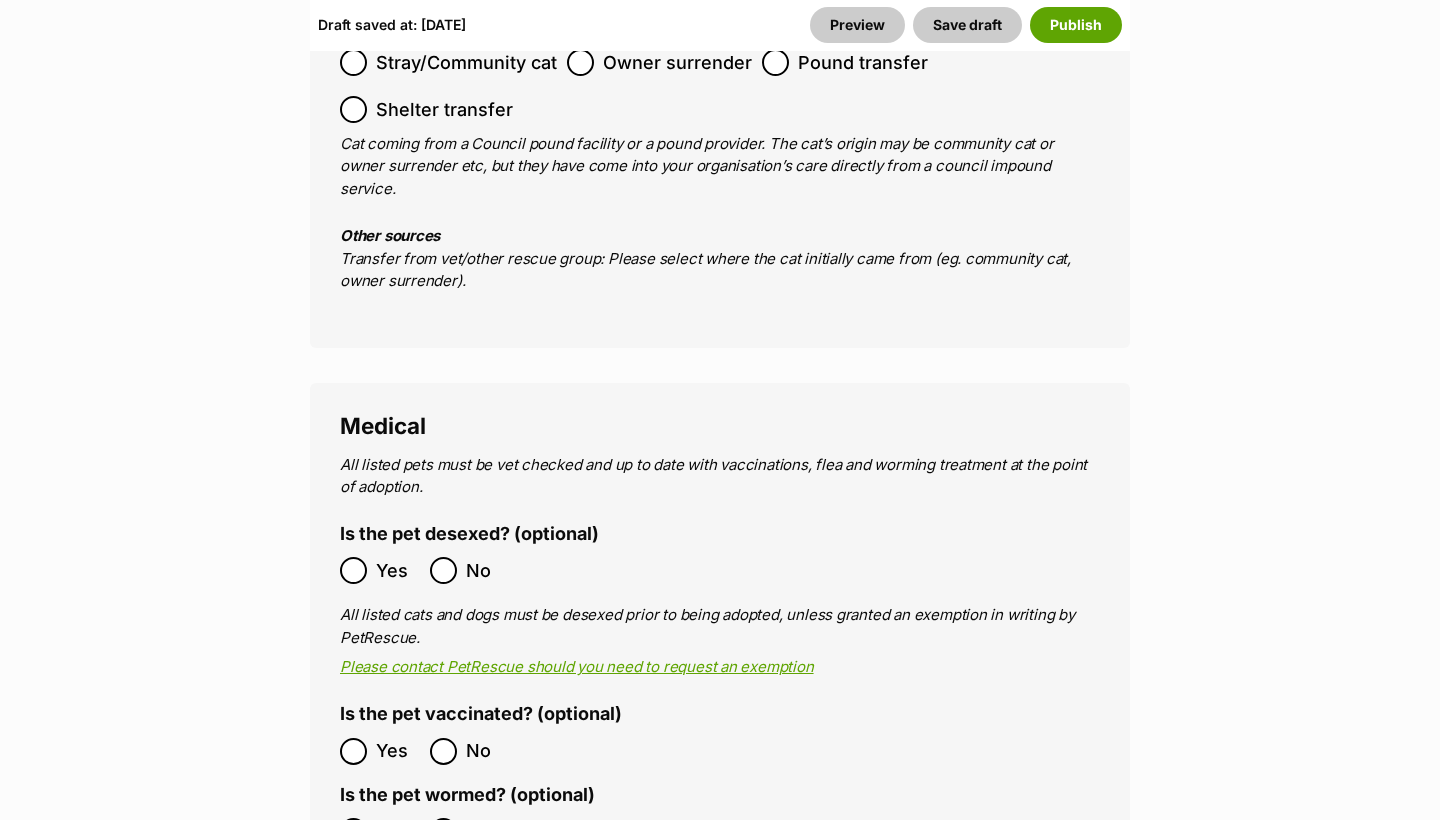 scroll, scrollTop: 4130, scrollLeft: 0, axis: vertical 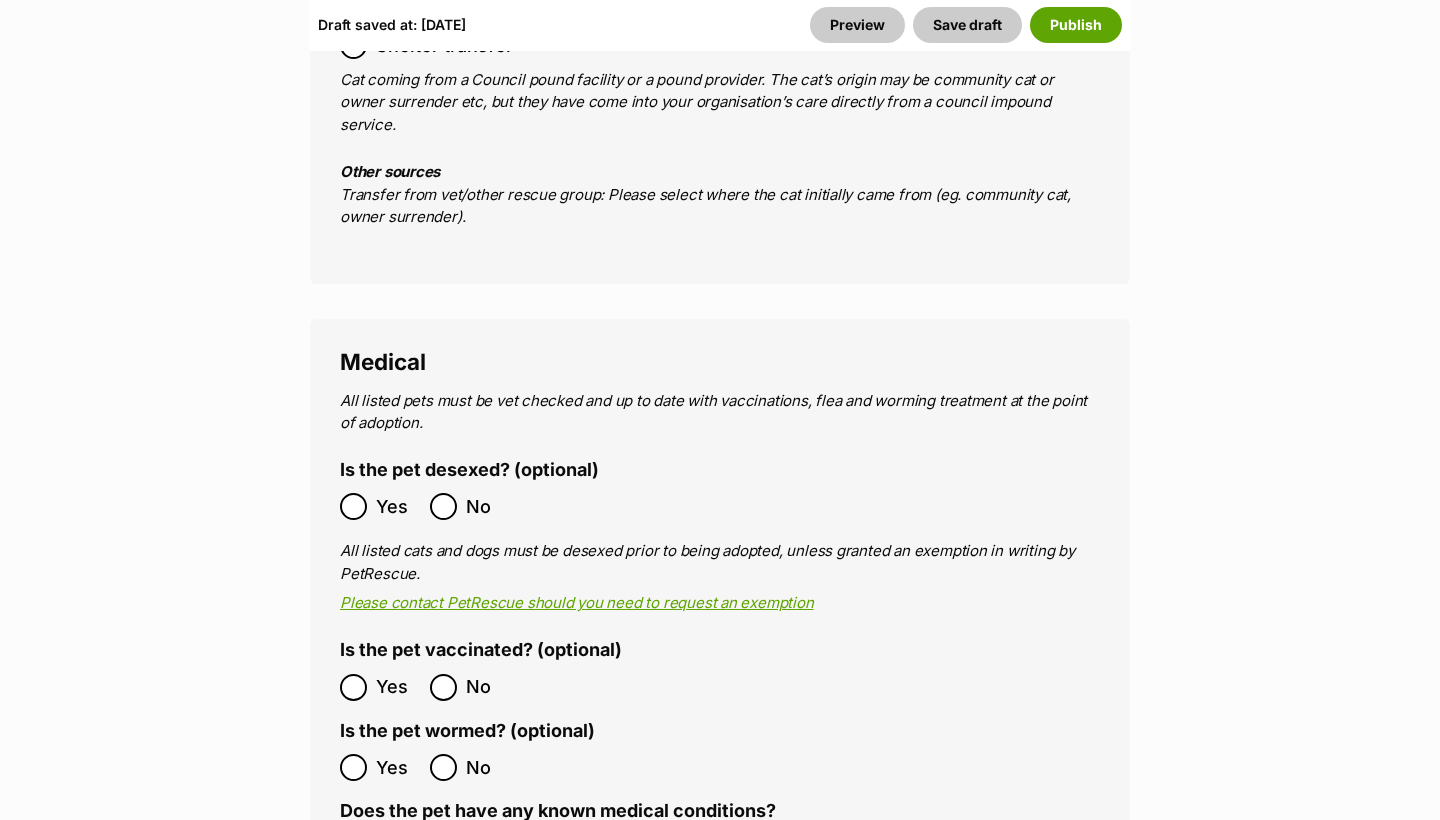 click on "Yes" at bounding box center [398, 506] 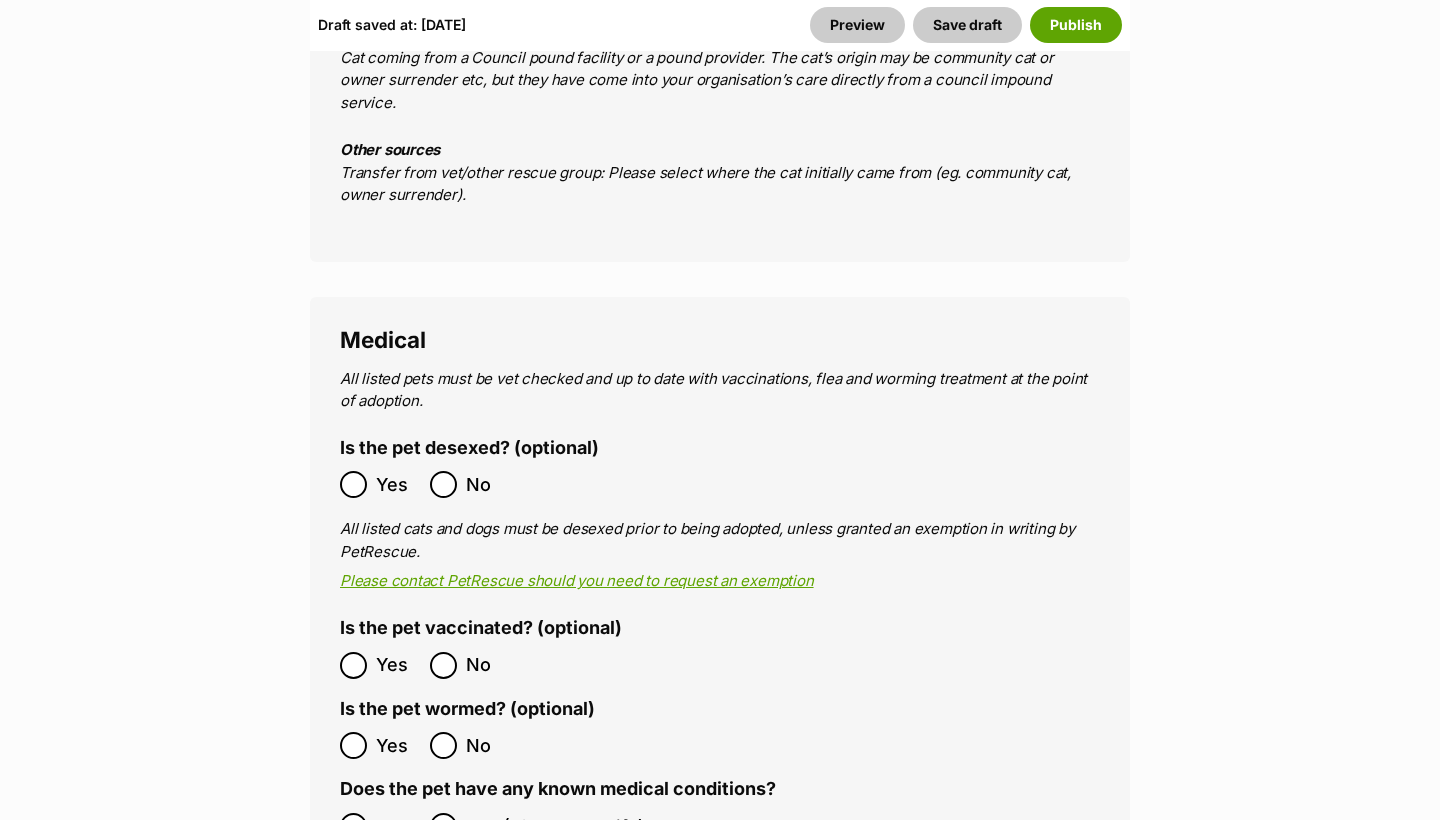 scroll, scrollTop: 4153, scrollLeft: 0, axis: vertical 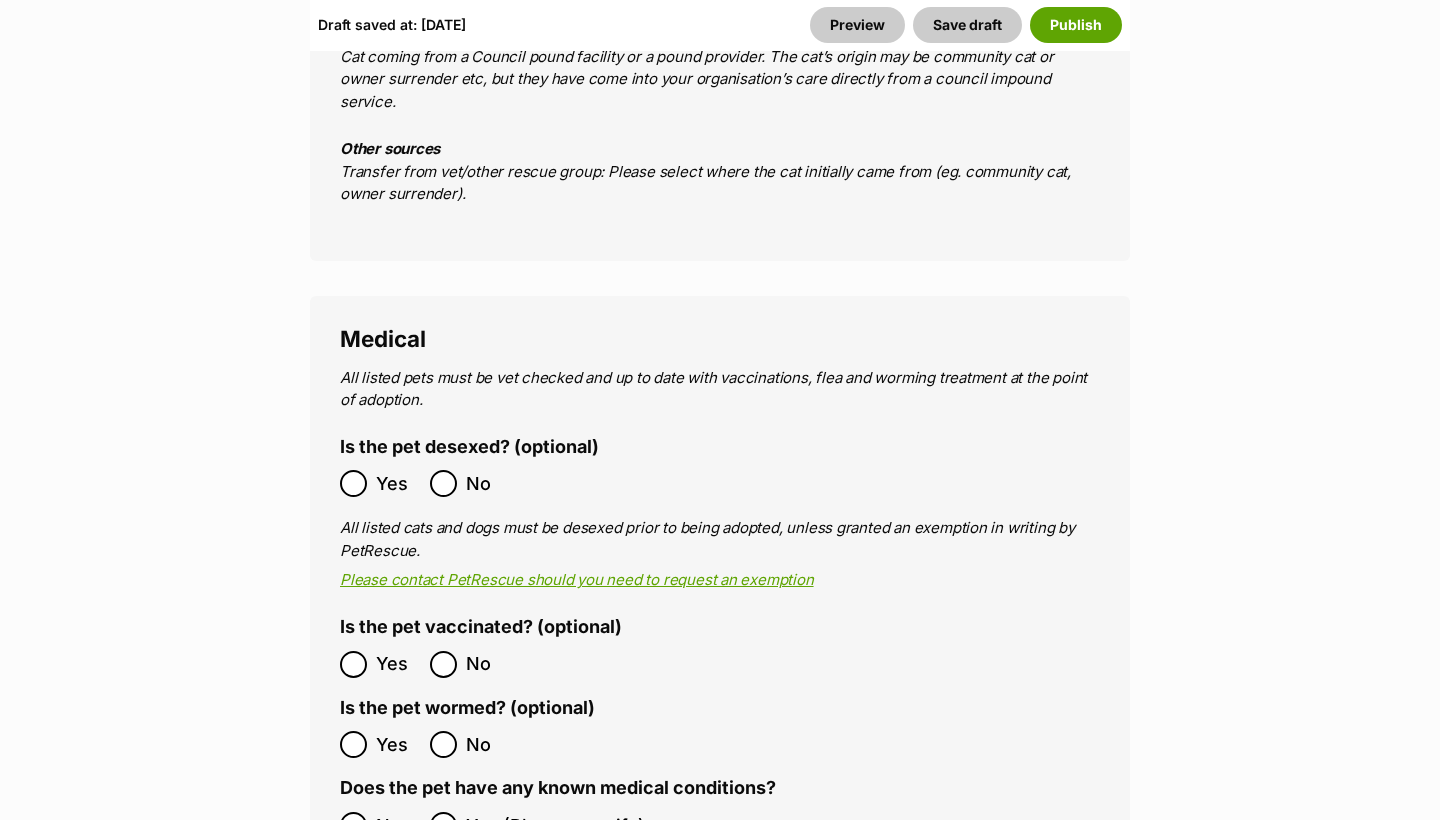 click on "Yes" at bounding box center (398, 664) 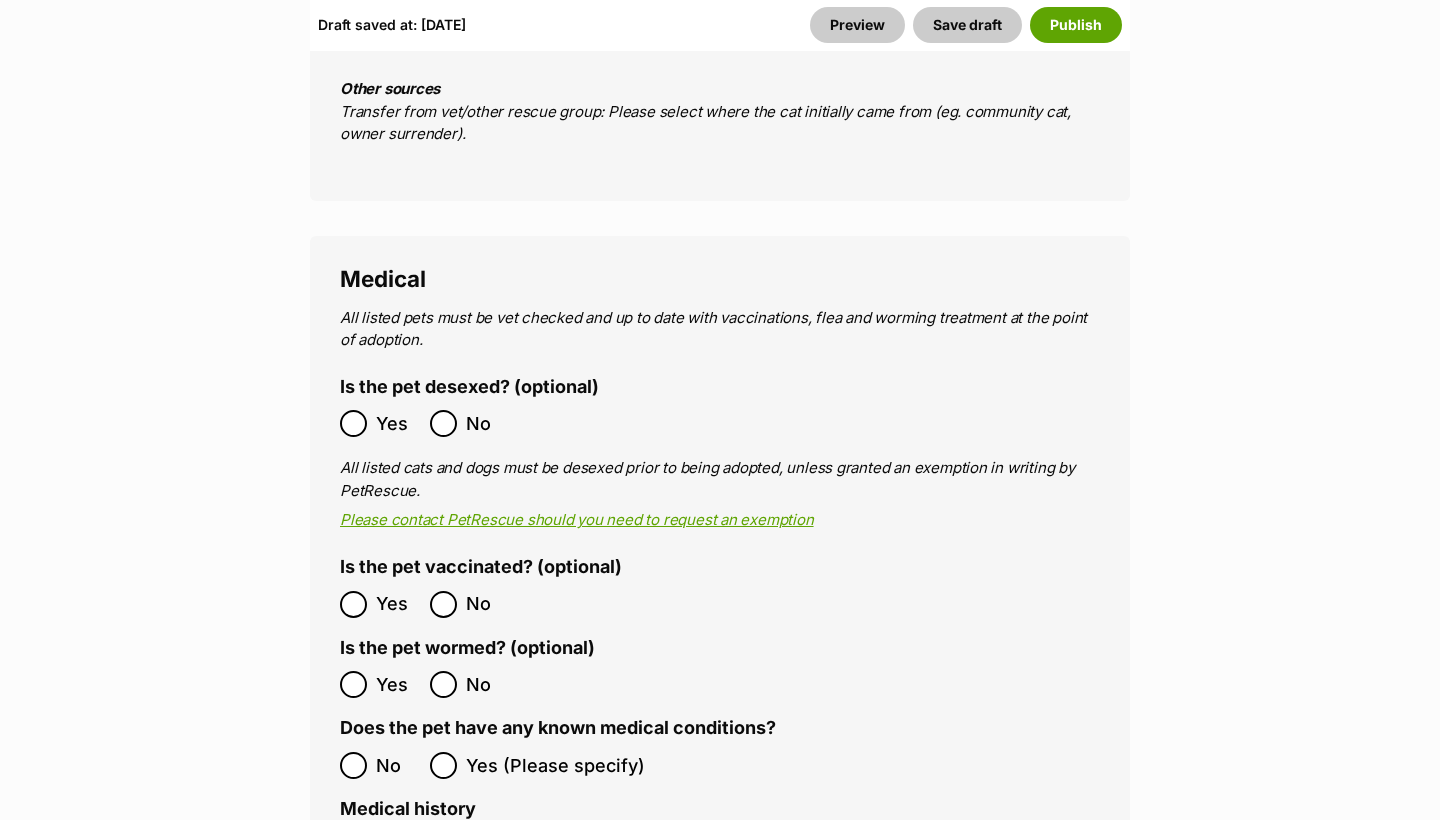 scroll, scrollTop: 4212, scrollLeft: 0, axis: vertical 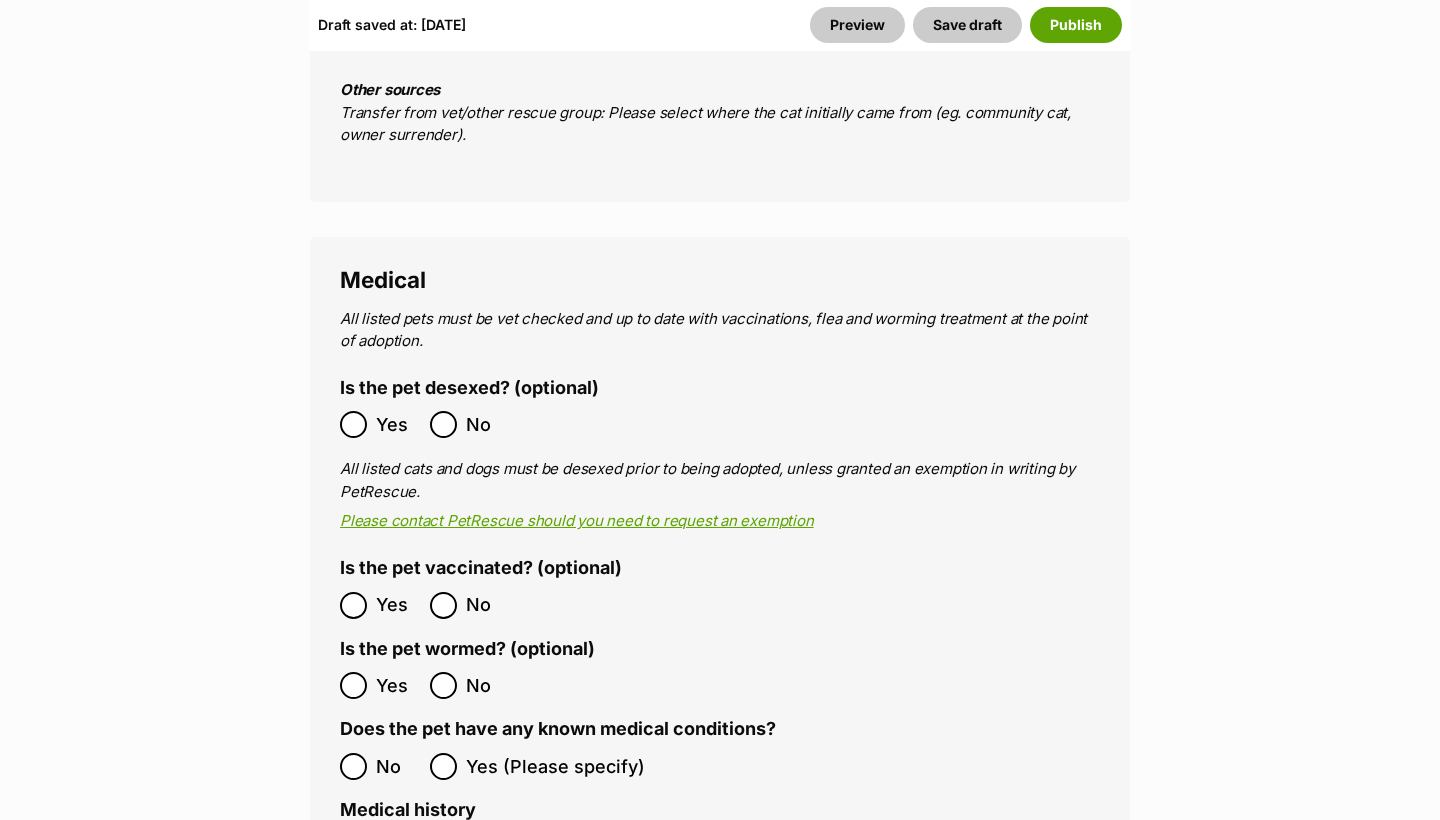 click on "Yes" at bounding box center [380, 685] 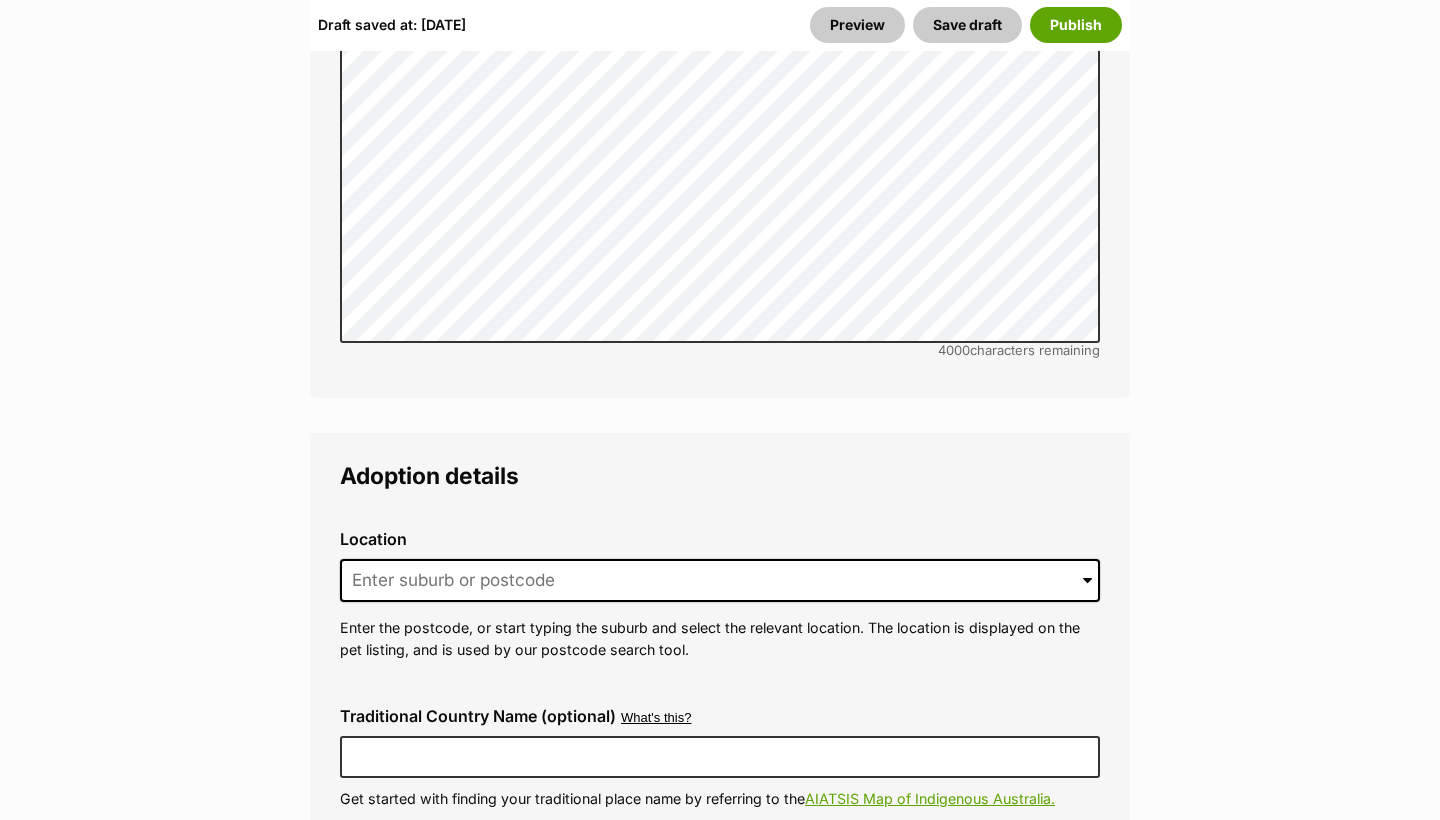 scroll, scrollTop: 5326, scrollLeft: 0, axis: vertical 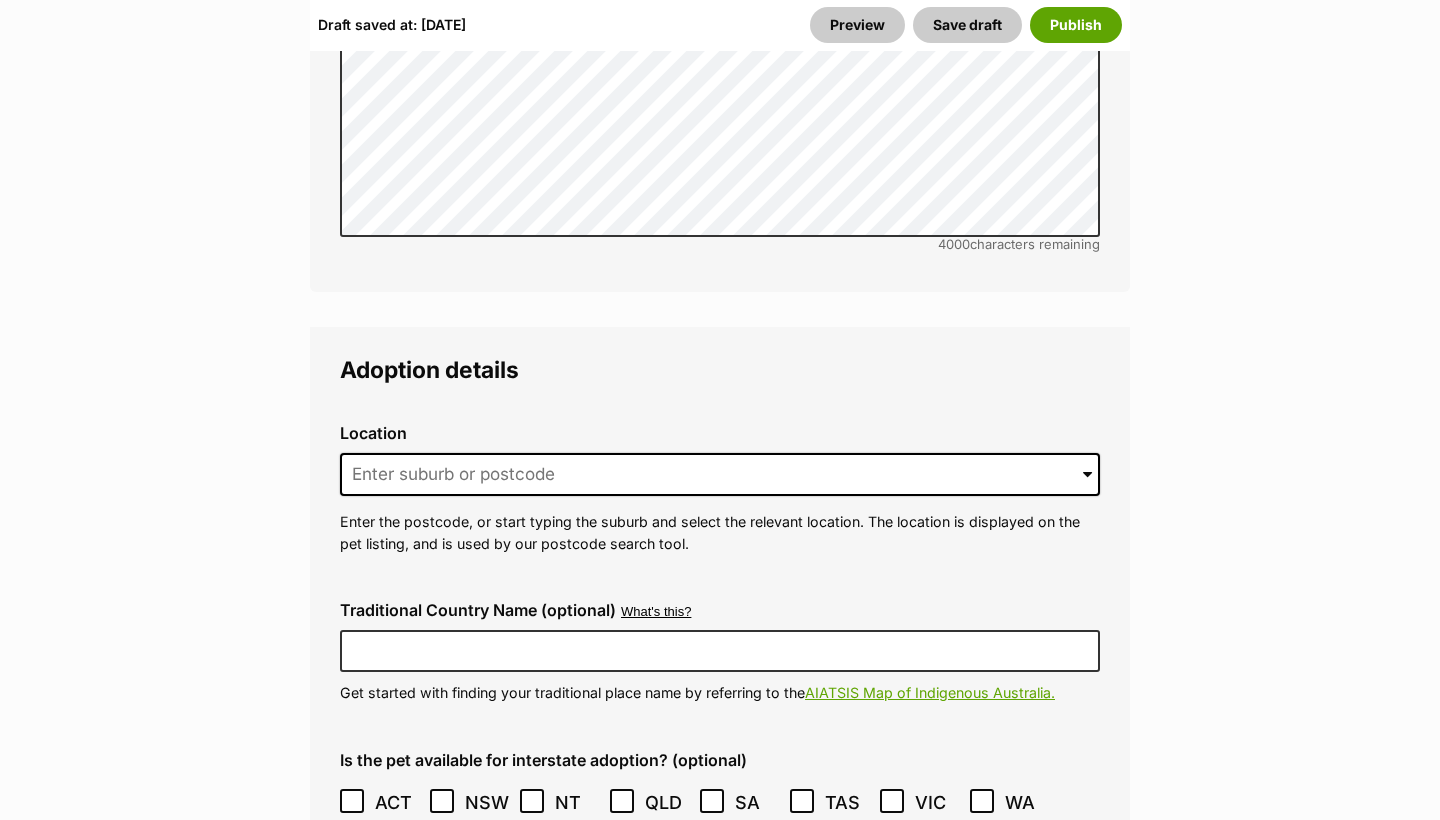 click on "Location
0 options available. Arrow down to browse or start typing to filter.
Enter the postcode, or start typing the suburb and select the relevant location. The location is displayed on the pet listing, and is used by our postcode search tool." at bounding box center [720, 489] 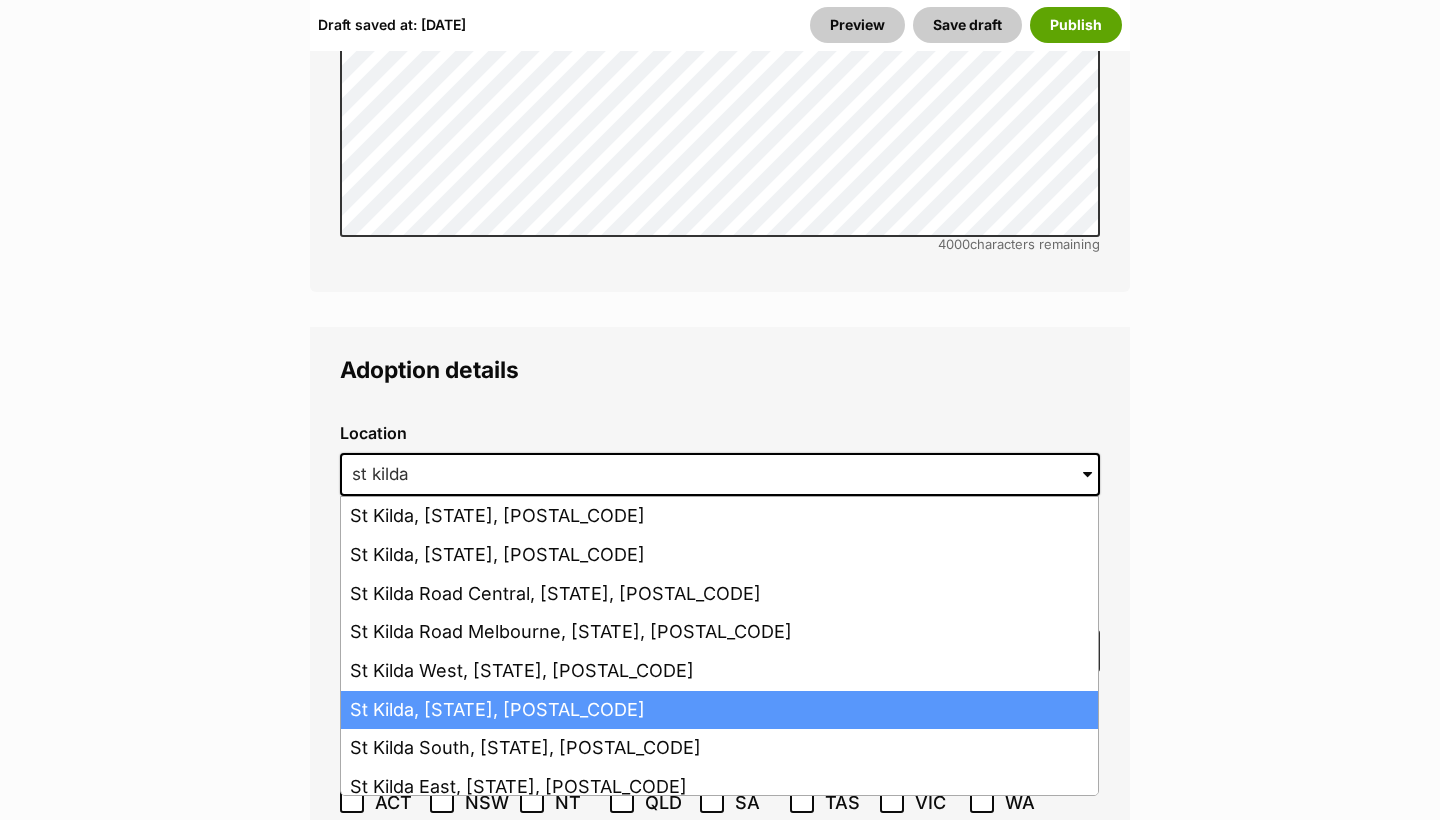 click on "St Kilda, Victoria, 3182" at bounding box center (719, 710) 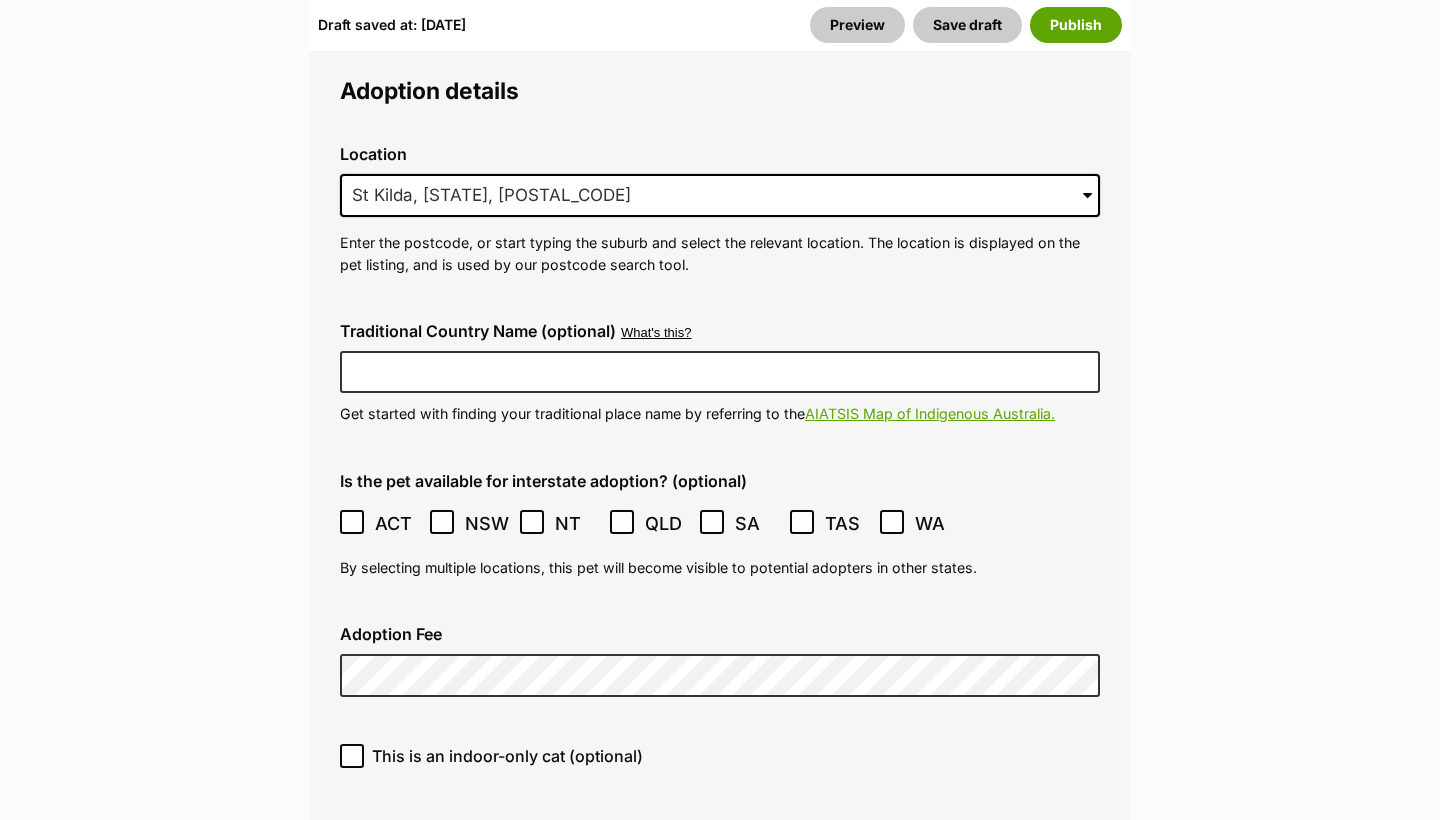 scroll, scrollTop: 5635, scrollLeft: 0, axis: vertical 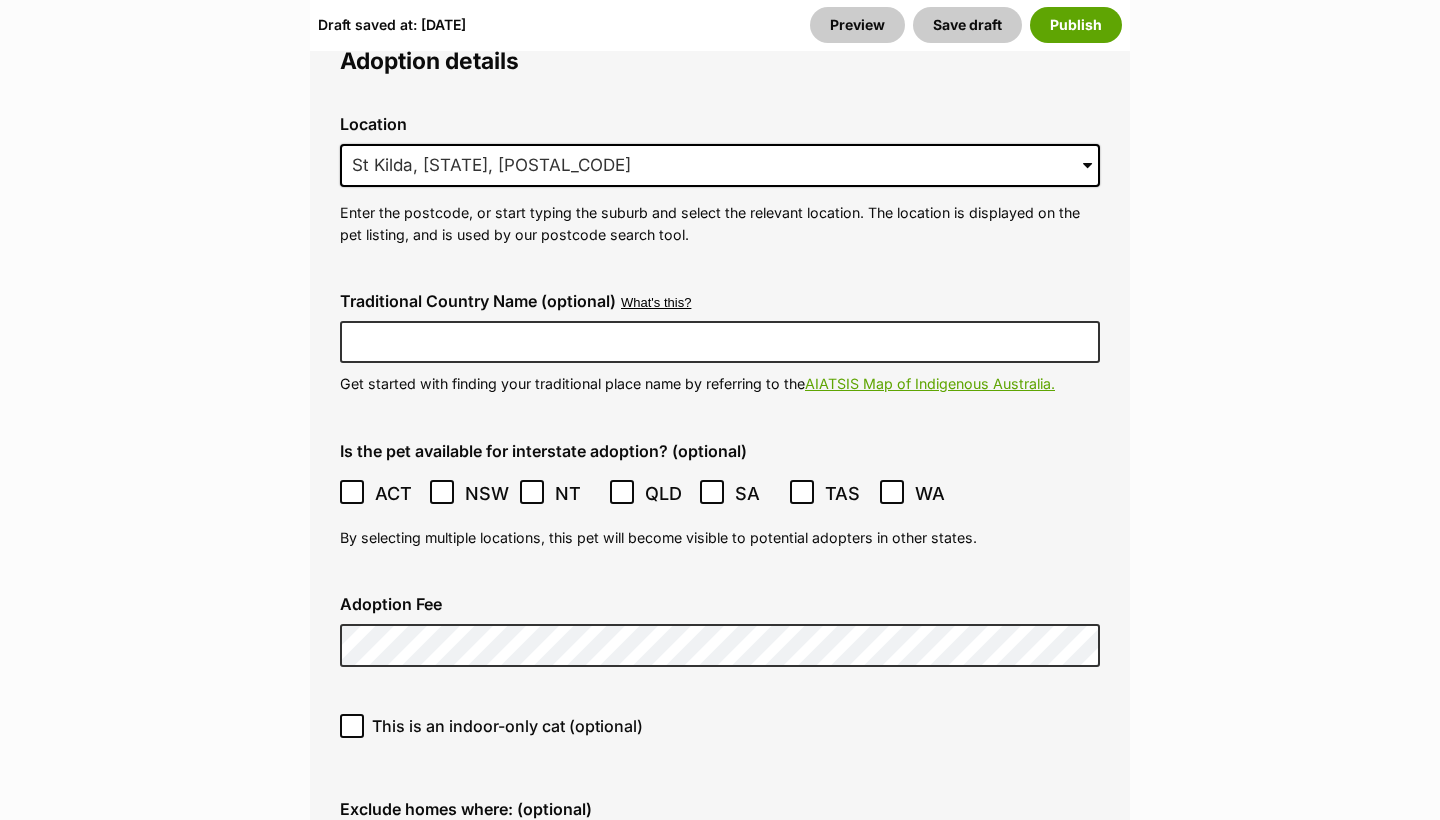 click on "This is an indoor-only cat (optional)" at bounding box center [507, 726] 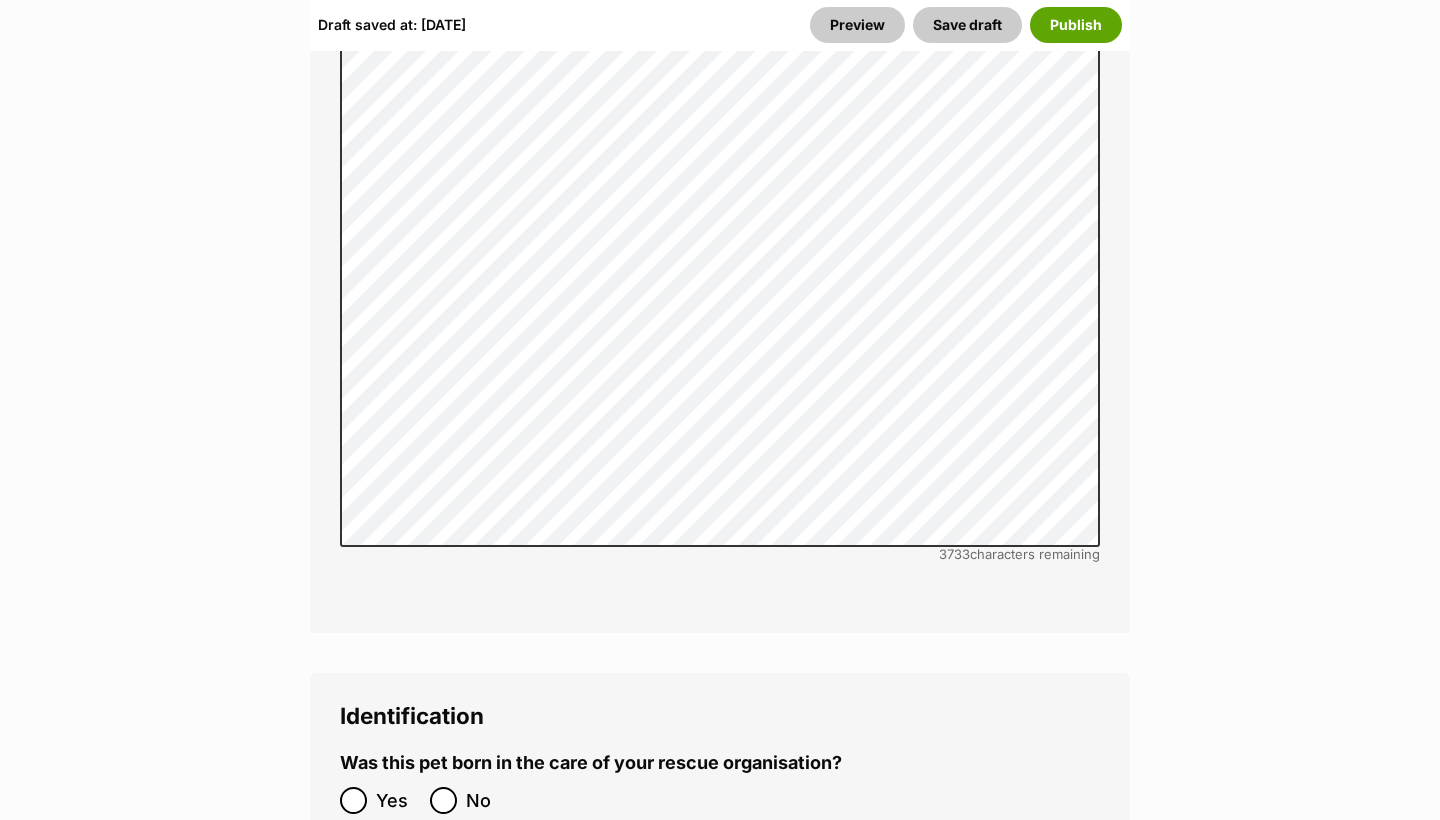 scroll, scrollTop: 7175, scrollLeft: 0, axis: vertical 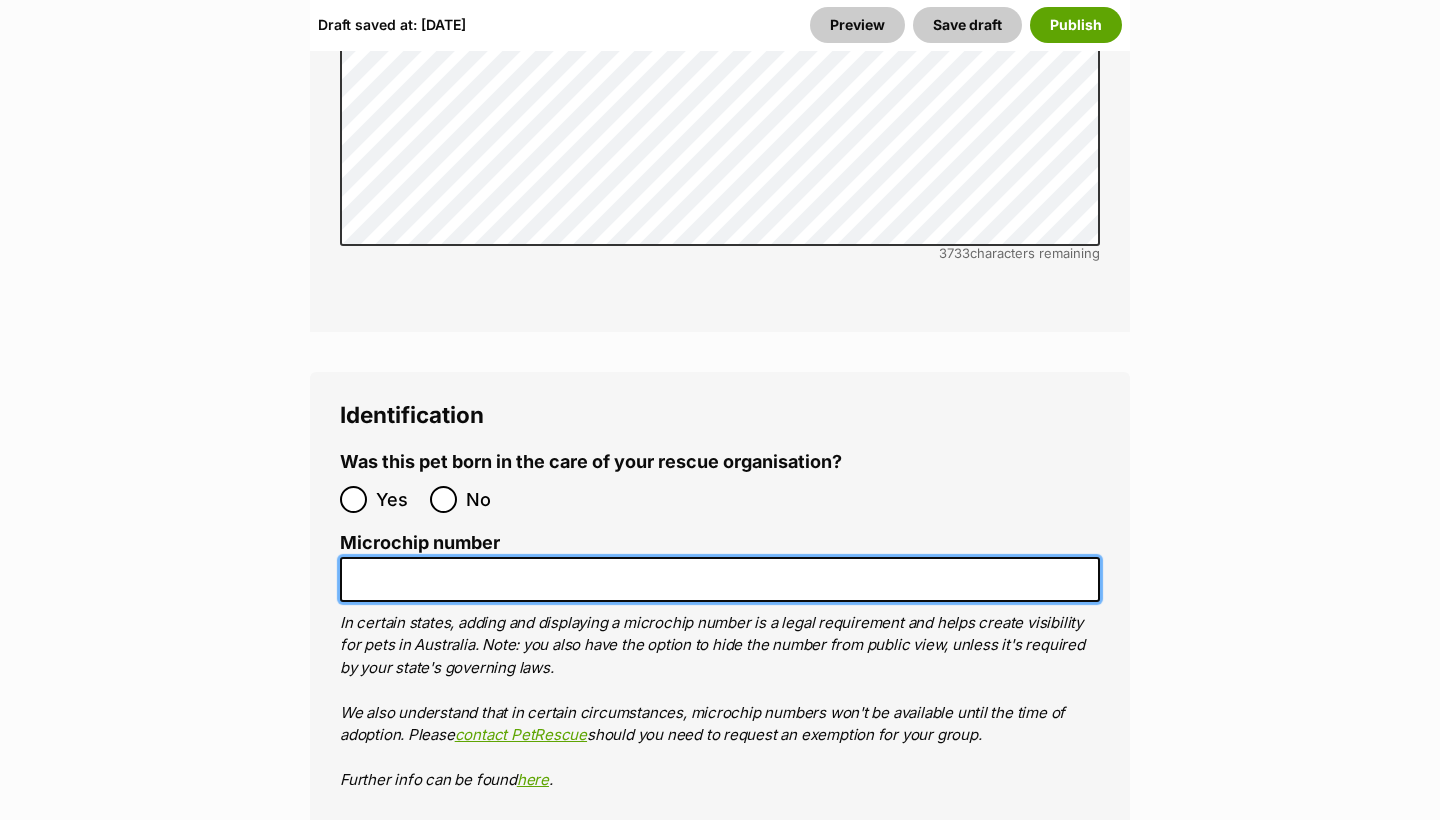click on "Microchip number" at bounding box center [720, 579] 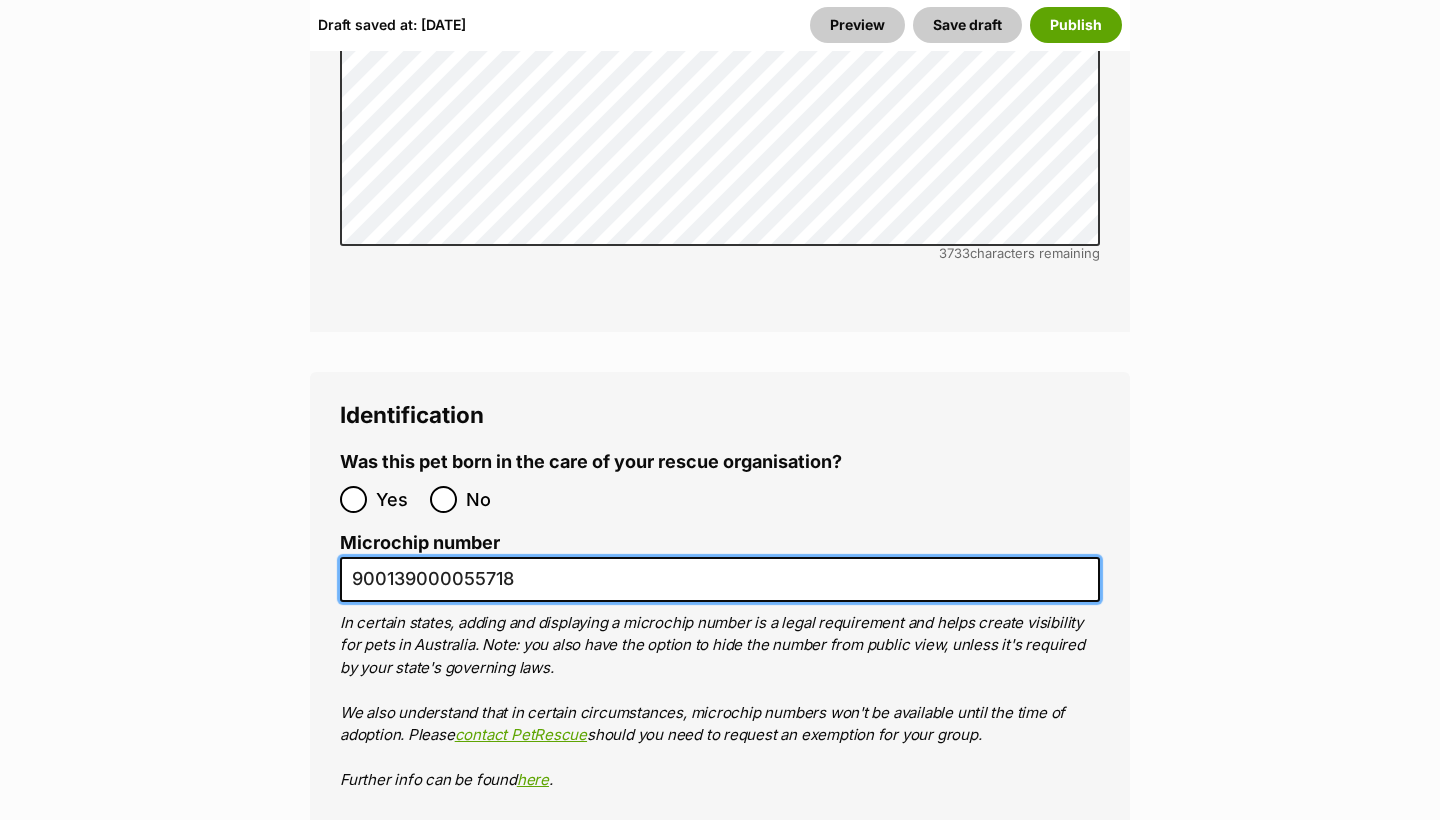 type on "900139000055718" 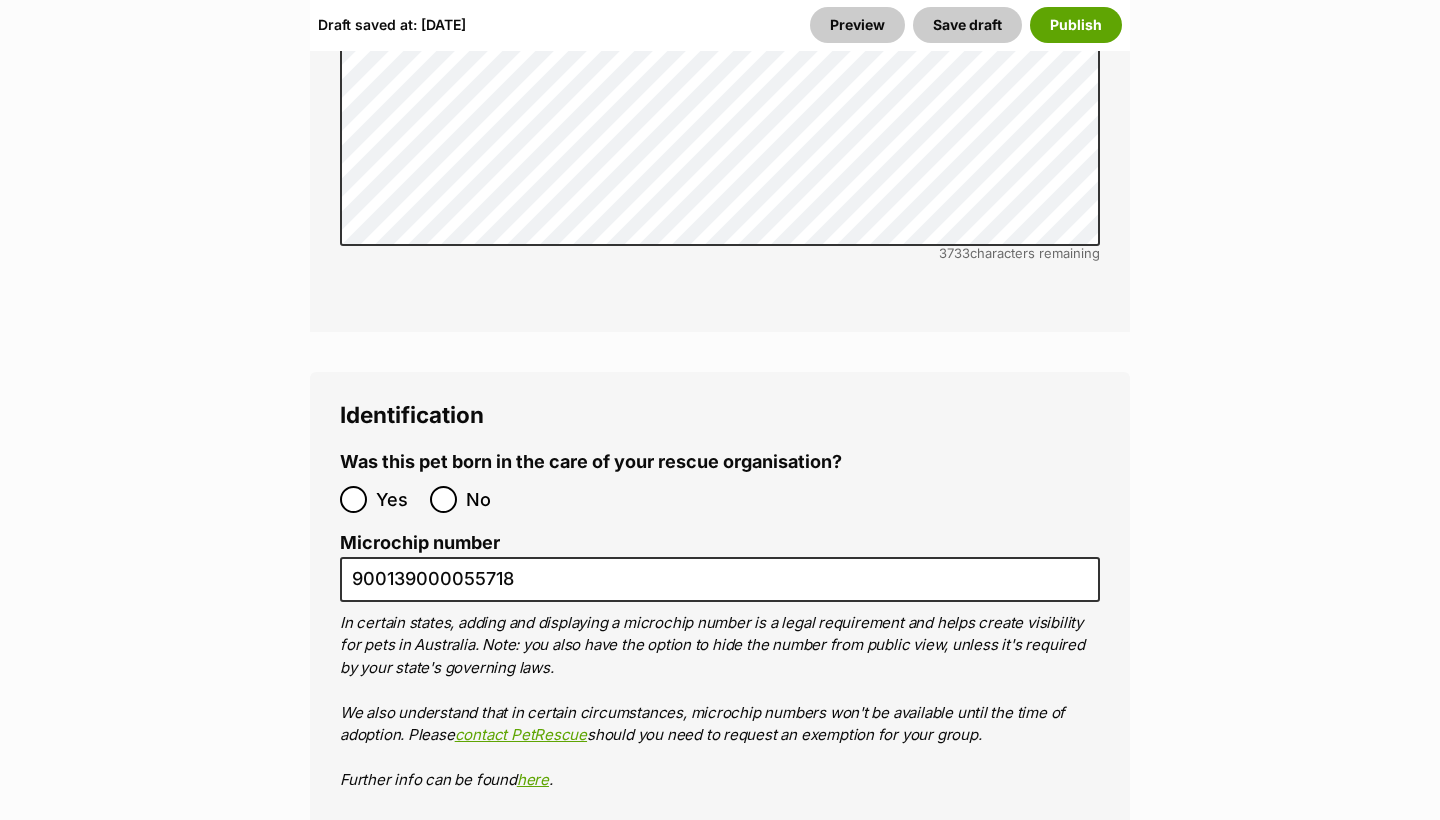 click on "Was this pet born in the care of your rescue organisation?
Yes
No
Microchip number
900139000055718
In certain states, adding and displaying a microchip number is a legal requirement and helps create visibility for pets in Australia. Note: you also have the option to hide the number from public view, unless it's required by your state's governing laws. We also understand that in certain circumstances, microchip numbers won't be available until the time of adoption. Please  contact PetRescue  should you need to request an exemption for your group. Further info can be found  here .
Rehoming organisation
Breeder identification number
Source number RE283279
Pic number (optional)
A Property Identification Code (or PIC) is required when listing animals that are categorized as livestock in VIC. PIC numbers are easy and free to apply for. You can find out more from the  Agriculture Victoria Website ." at bounding box center (720, 747) 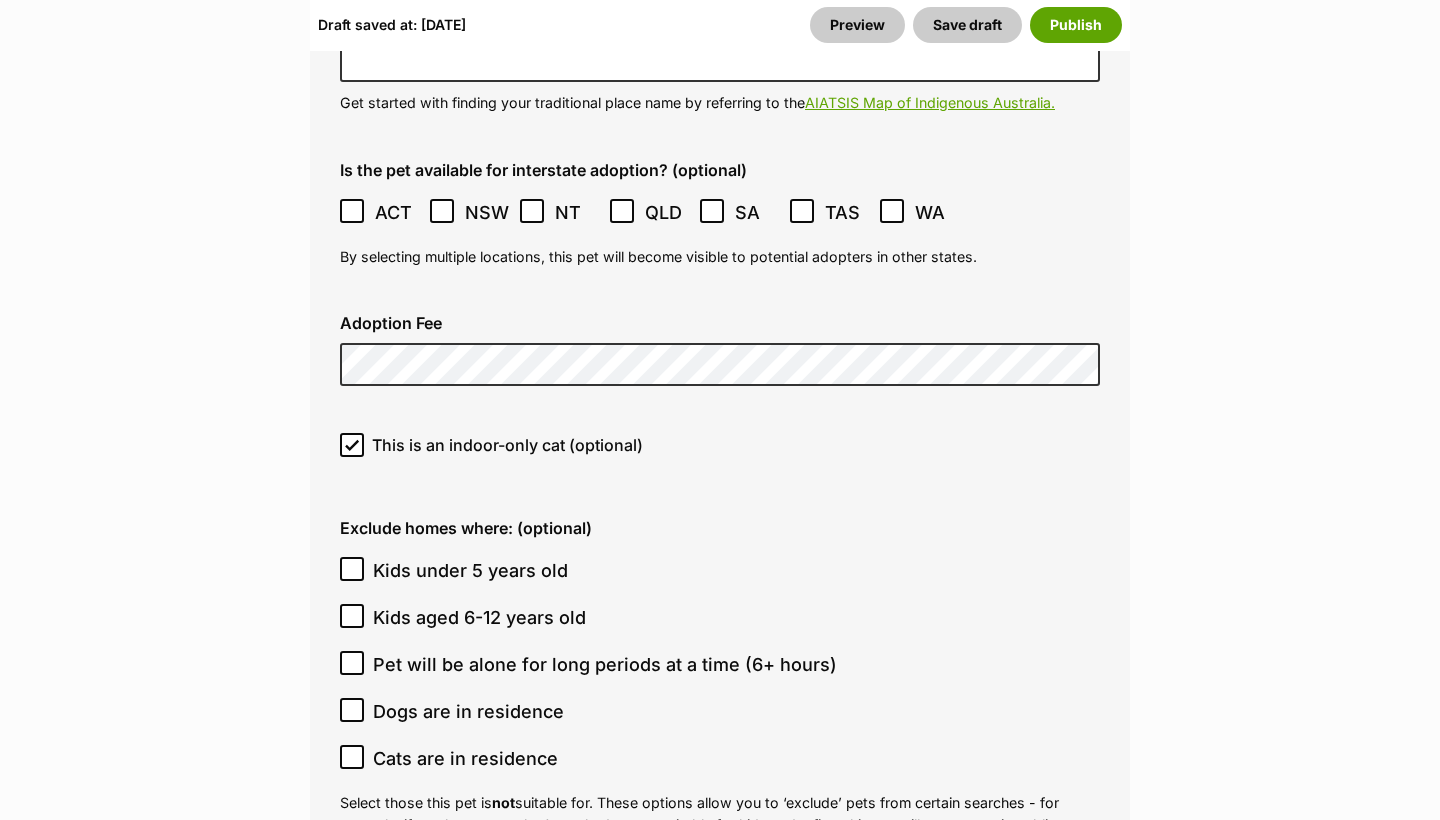 scroll, scrollTop: 5621, scrollLeft: 0, axis: vertical 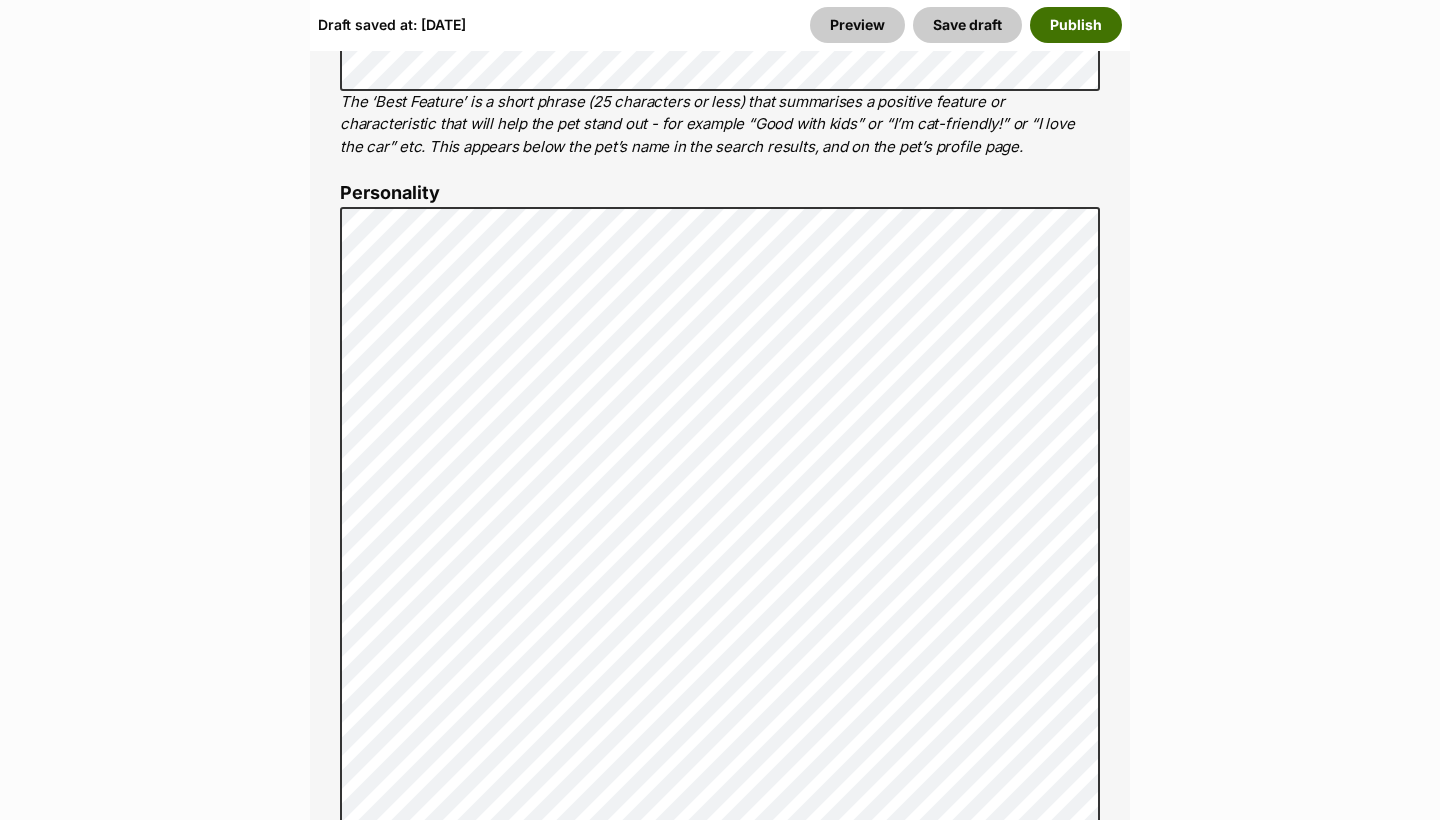 click on "Publish" at bounding box center (1076, 25) 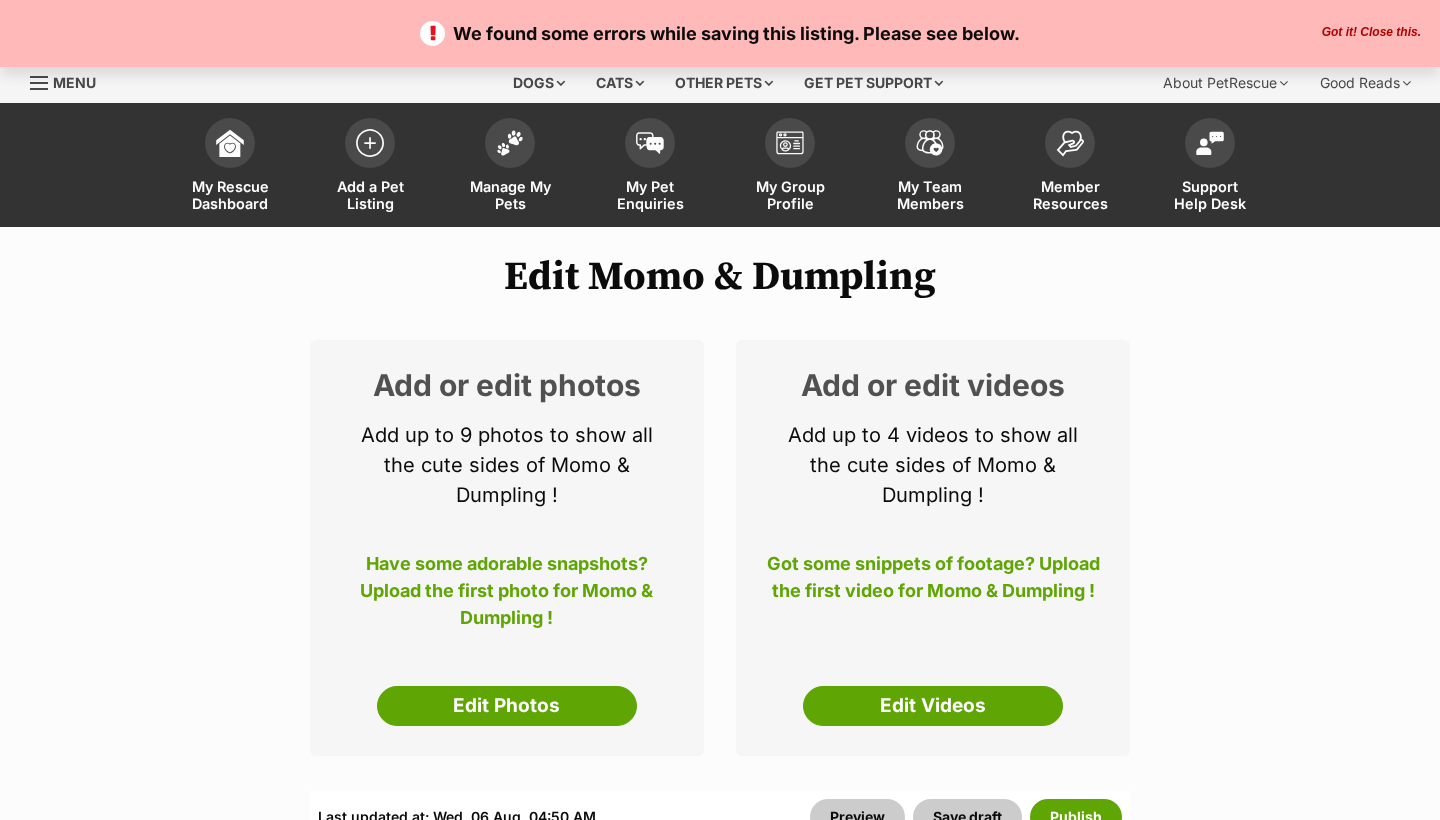 scroll, scrollTop: 0, scrollLeft: 0, axis: both 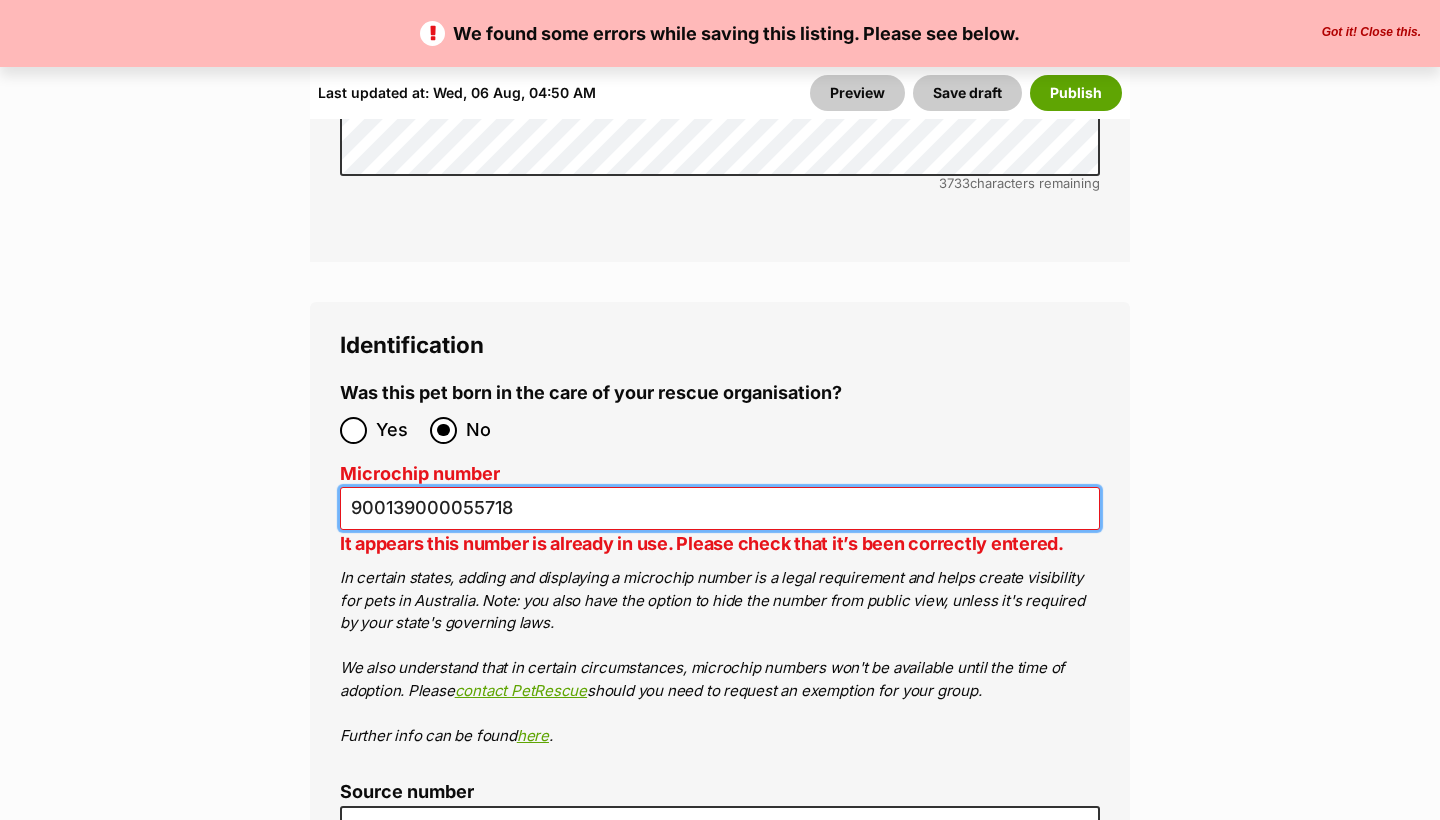 click on "900139000055718" at bounding box center [720, 508] 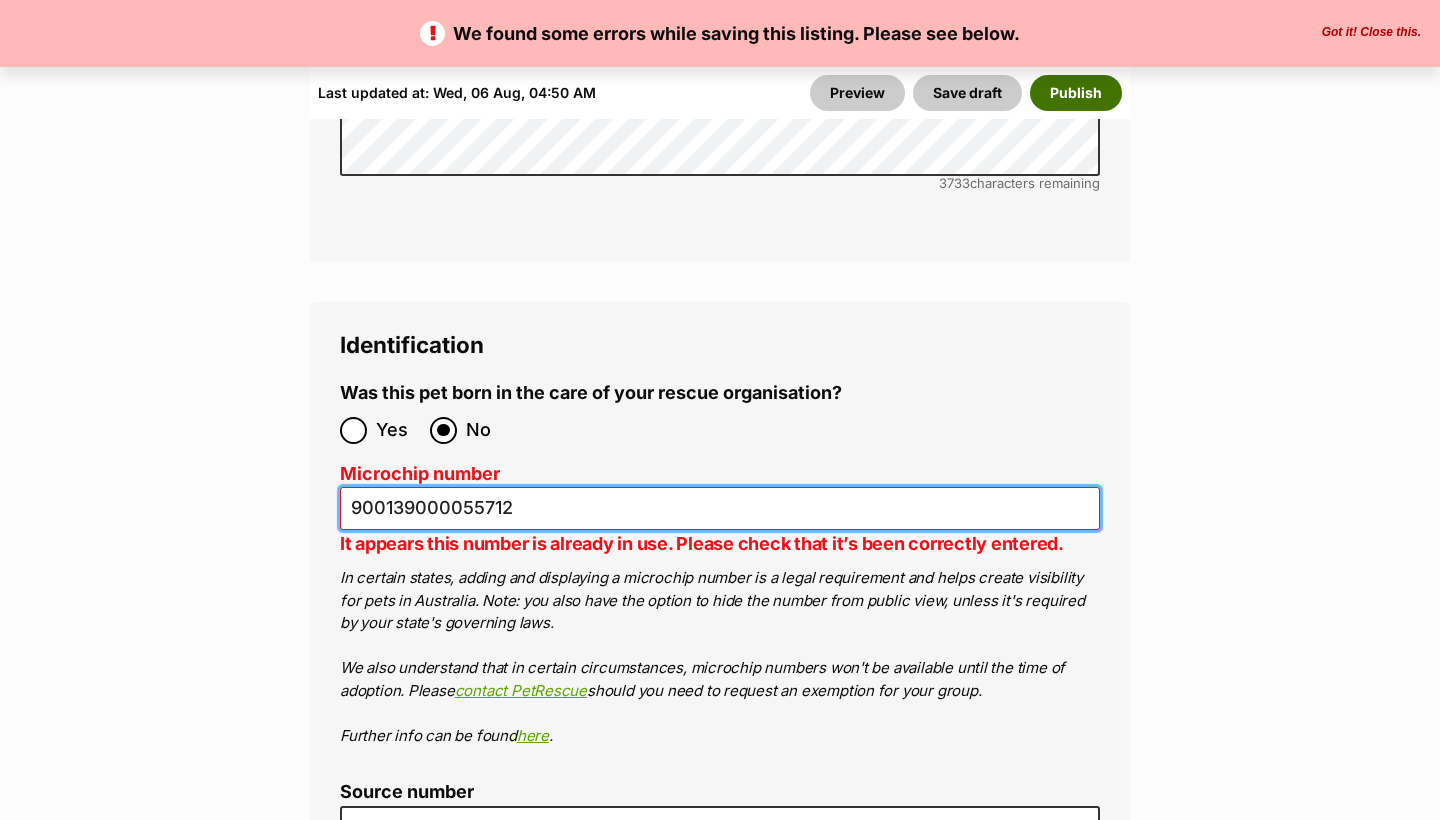type on "900139000055712" 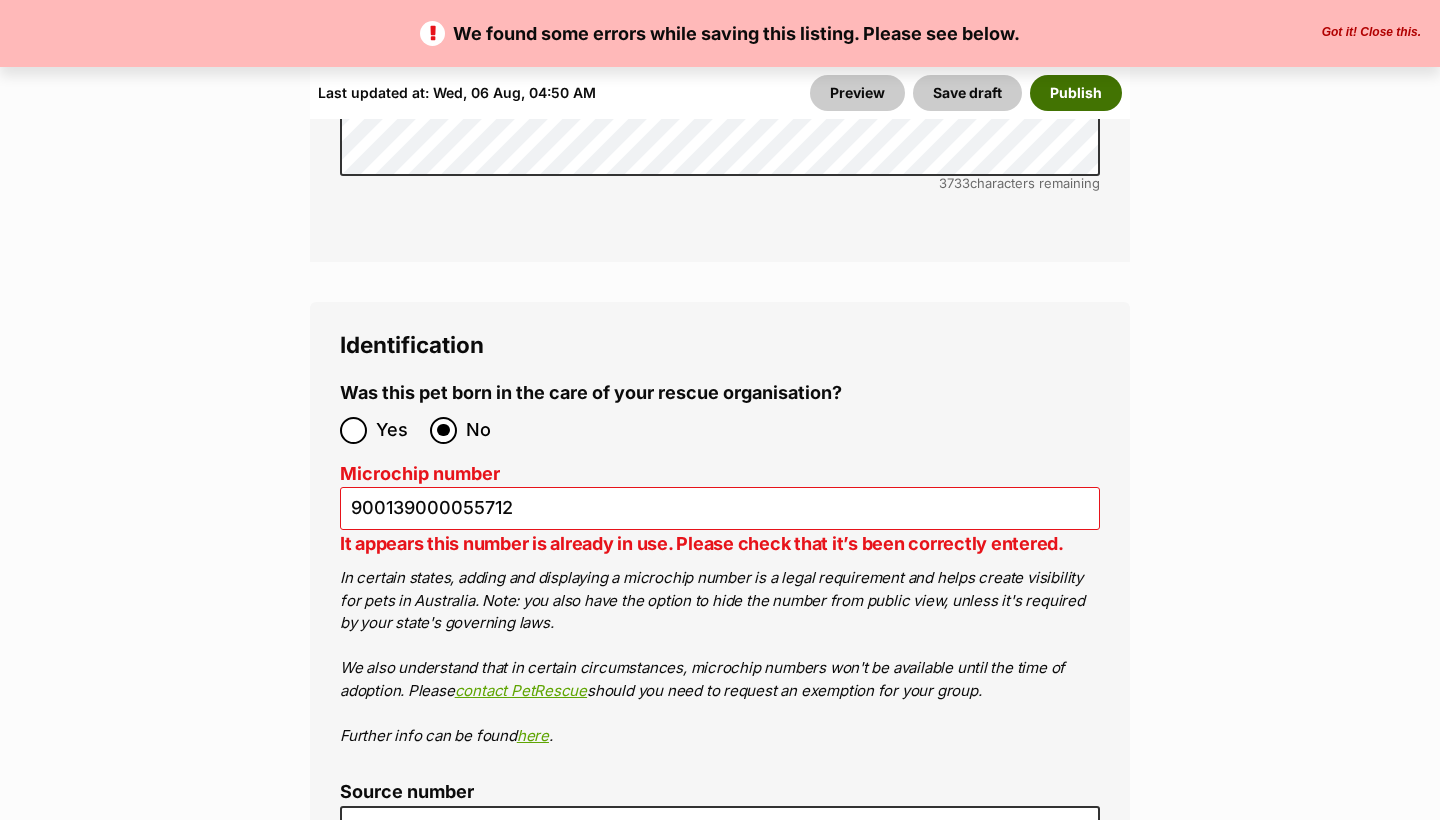 click on "Publish" at bounding box center [1076, 93] 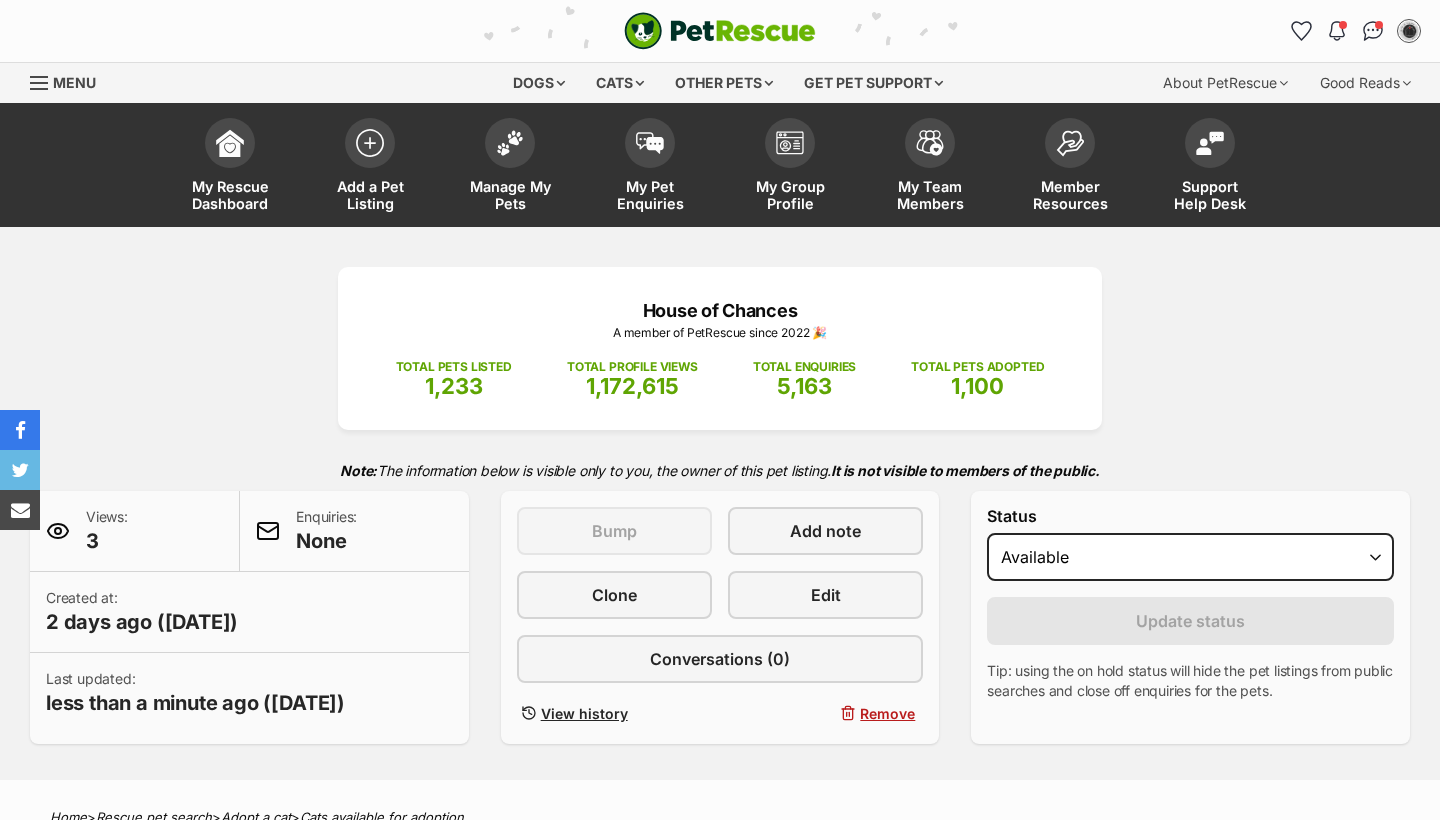 scroll, scrollTop: 0, scrollLeft: 0, axis: both 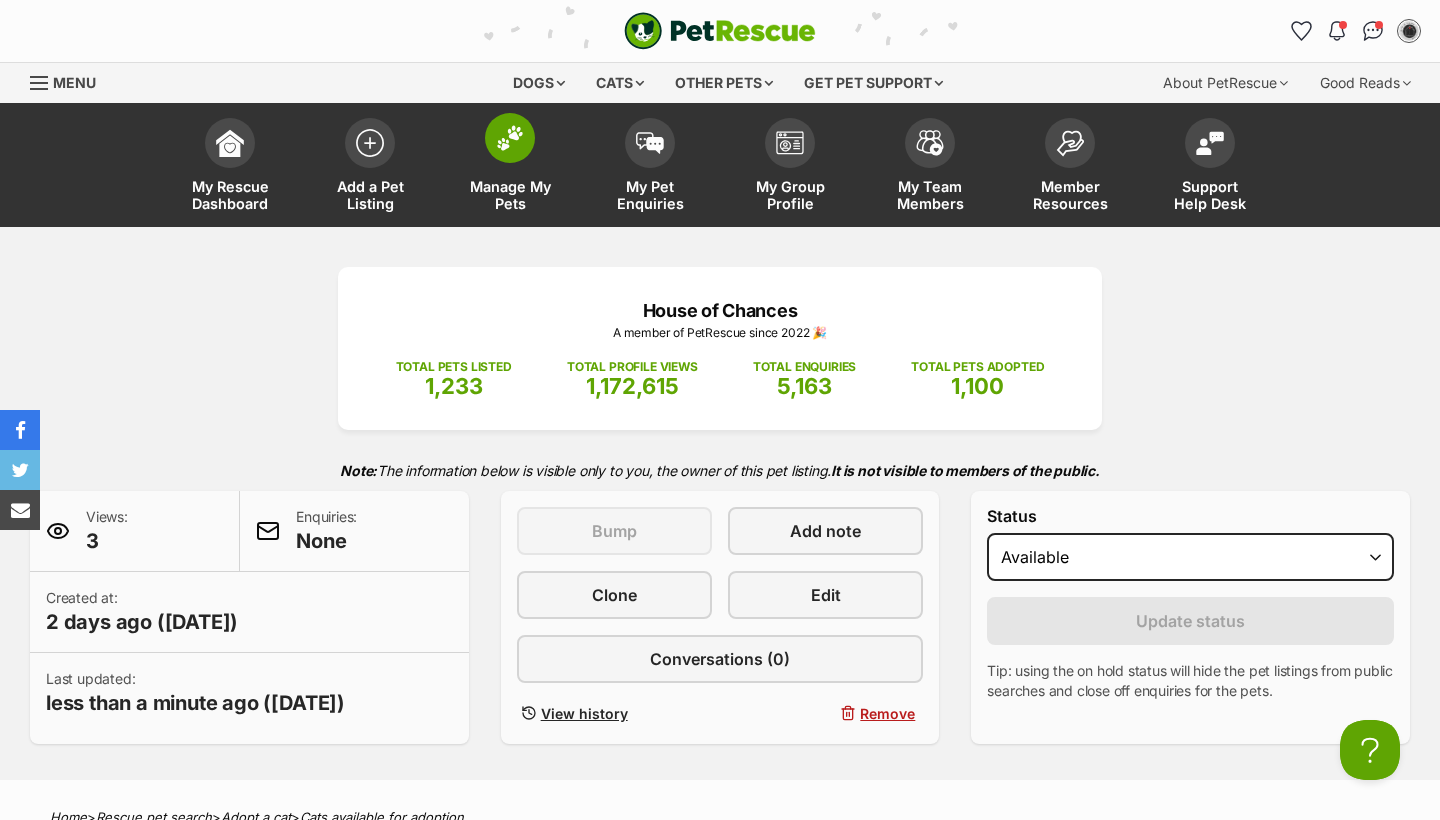 click on "Manage My Pets" at bounding box center (510, 195) 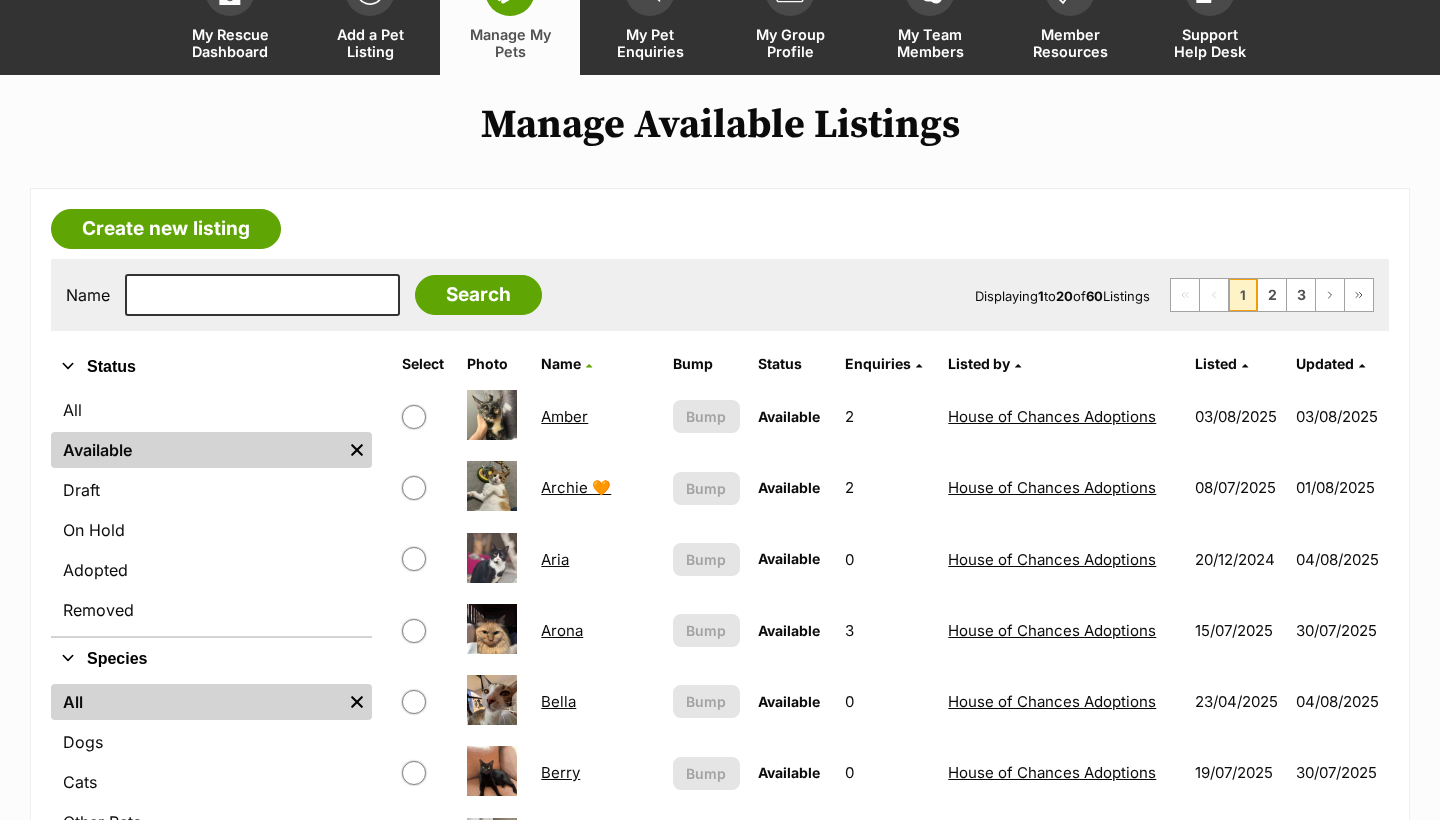 scroll, scrollTop: 0, scrollLeft: 0, axis: both 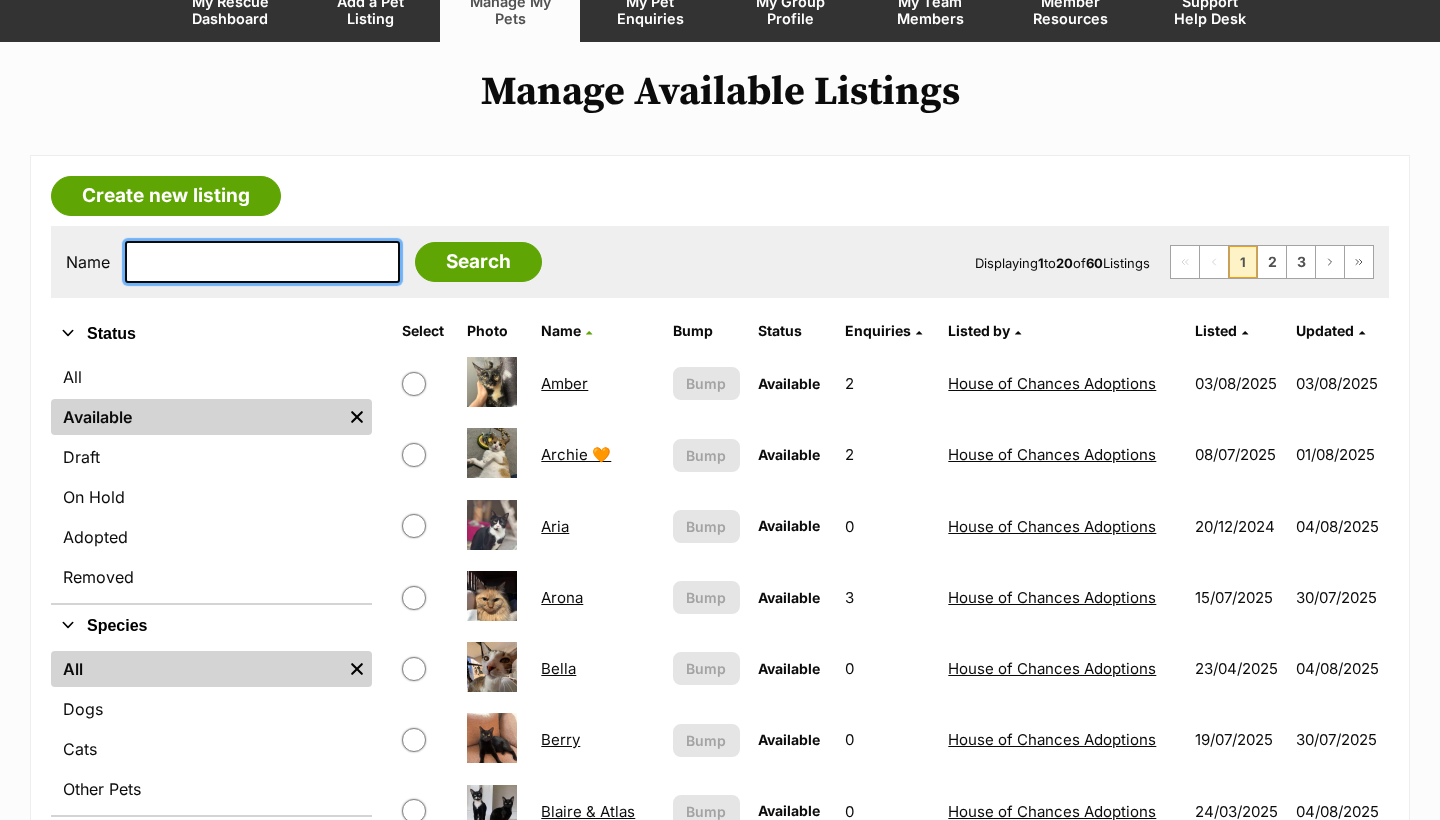 click at bounding box center (262, 262) 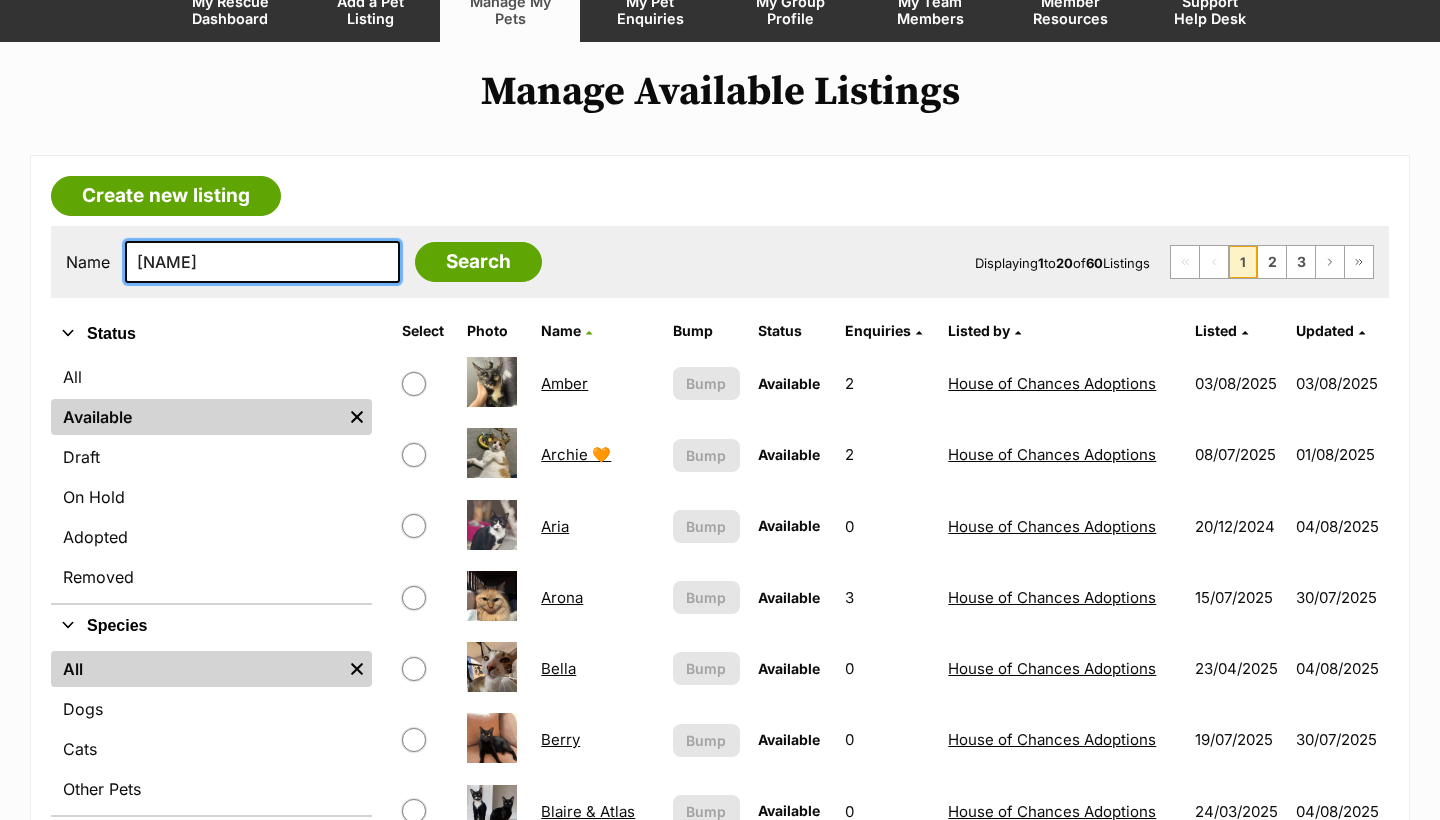 type on "momo" 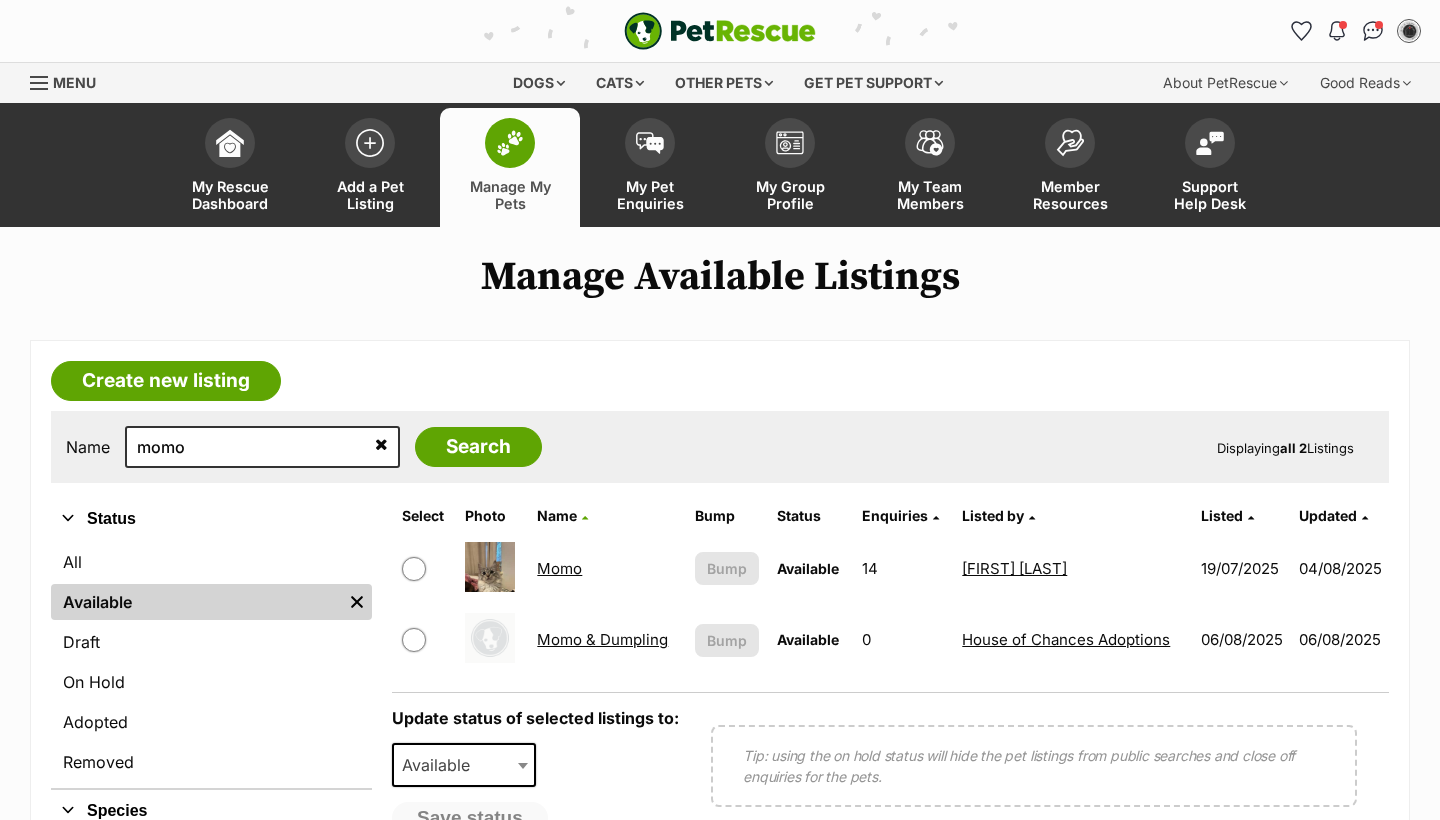 scroll, scrollTop: 0, scrollLeft: 0, axis: both 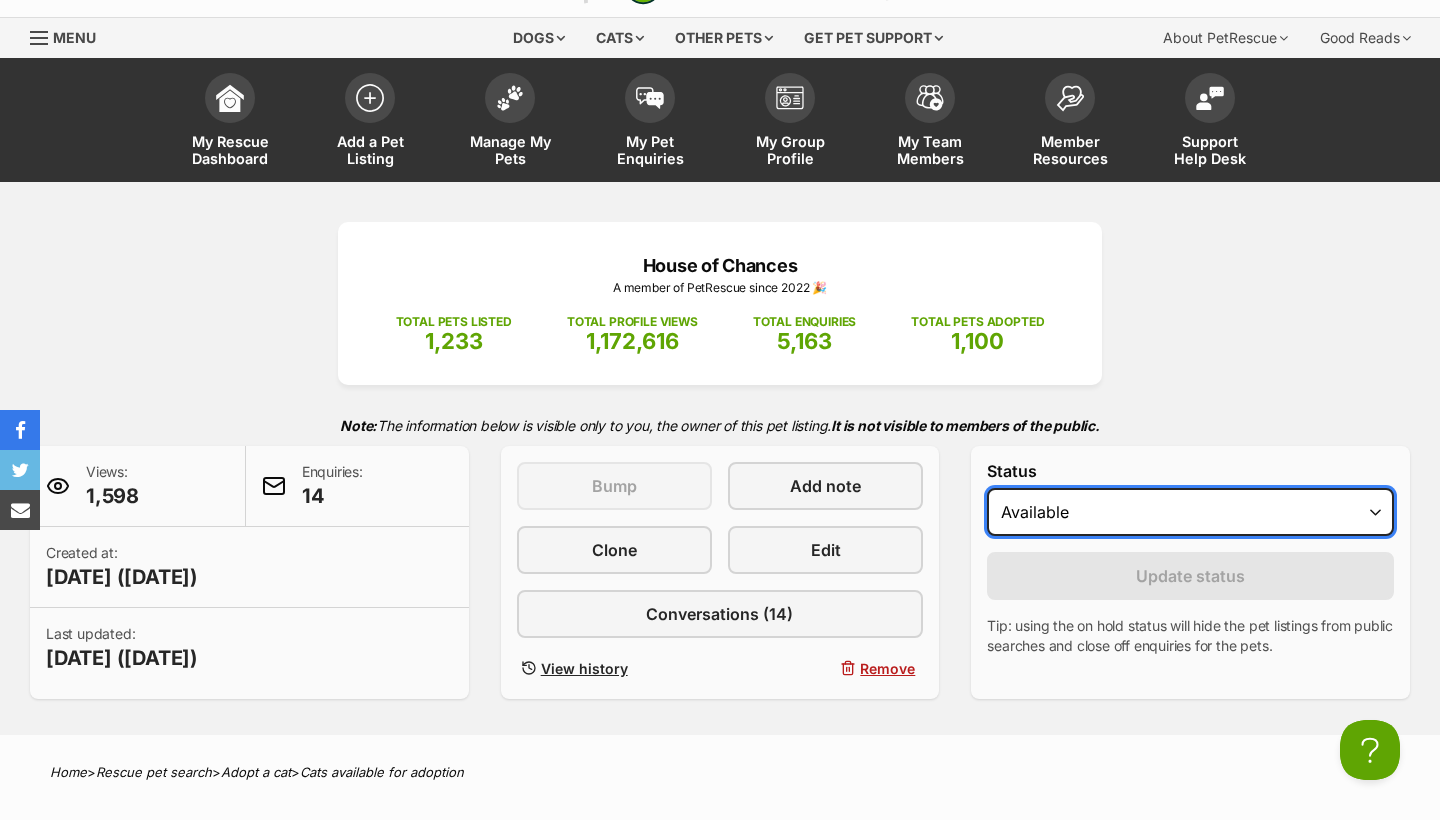 select on "rehomed" 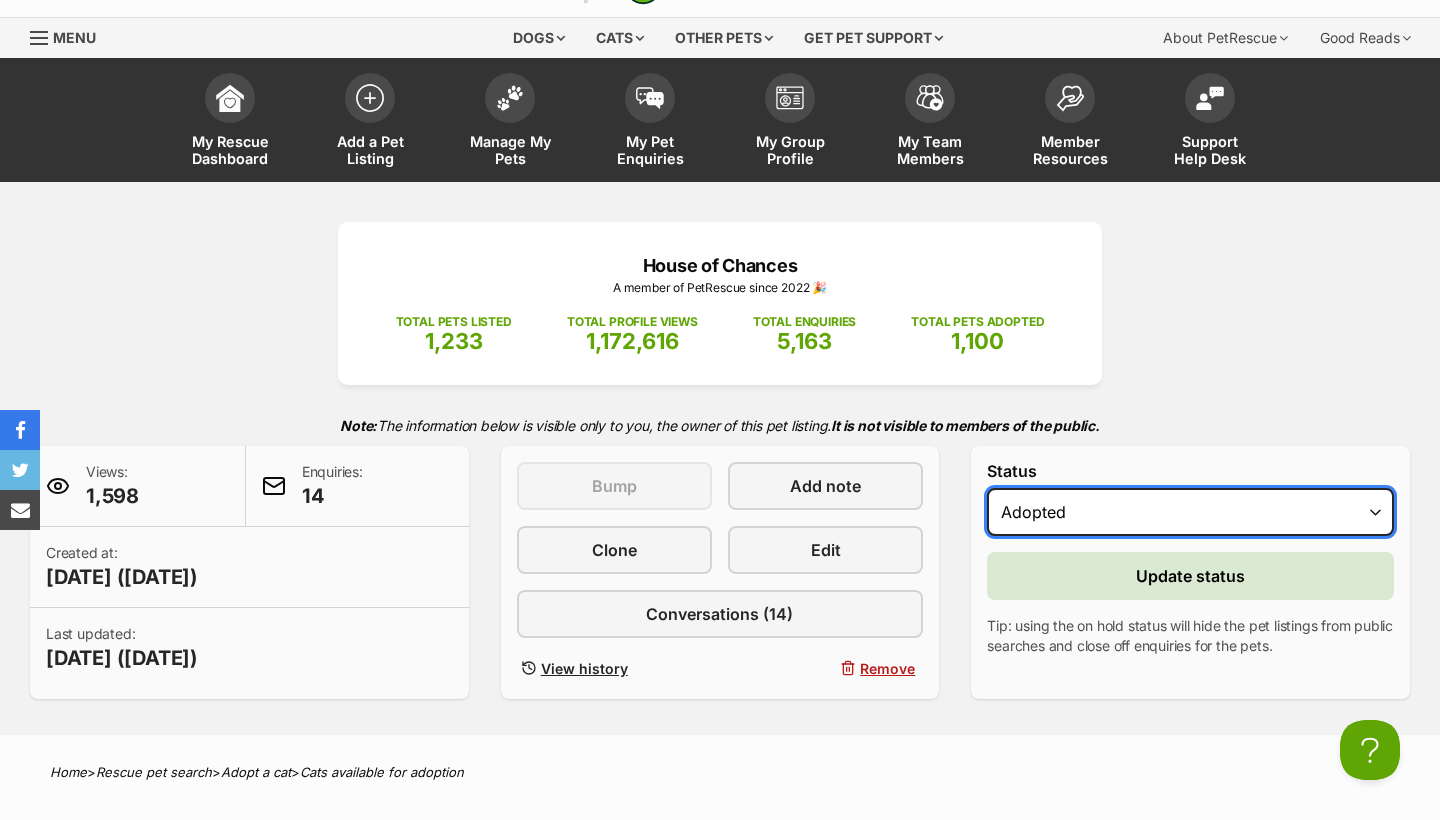 scroll, scrollTop: 0, scrollLeft: 0, axis: both 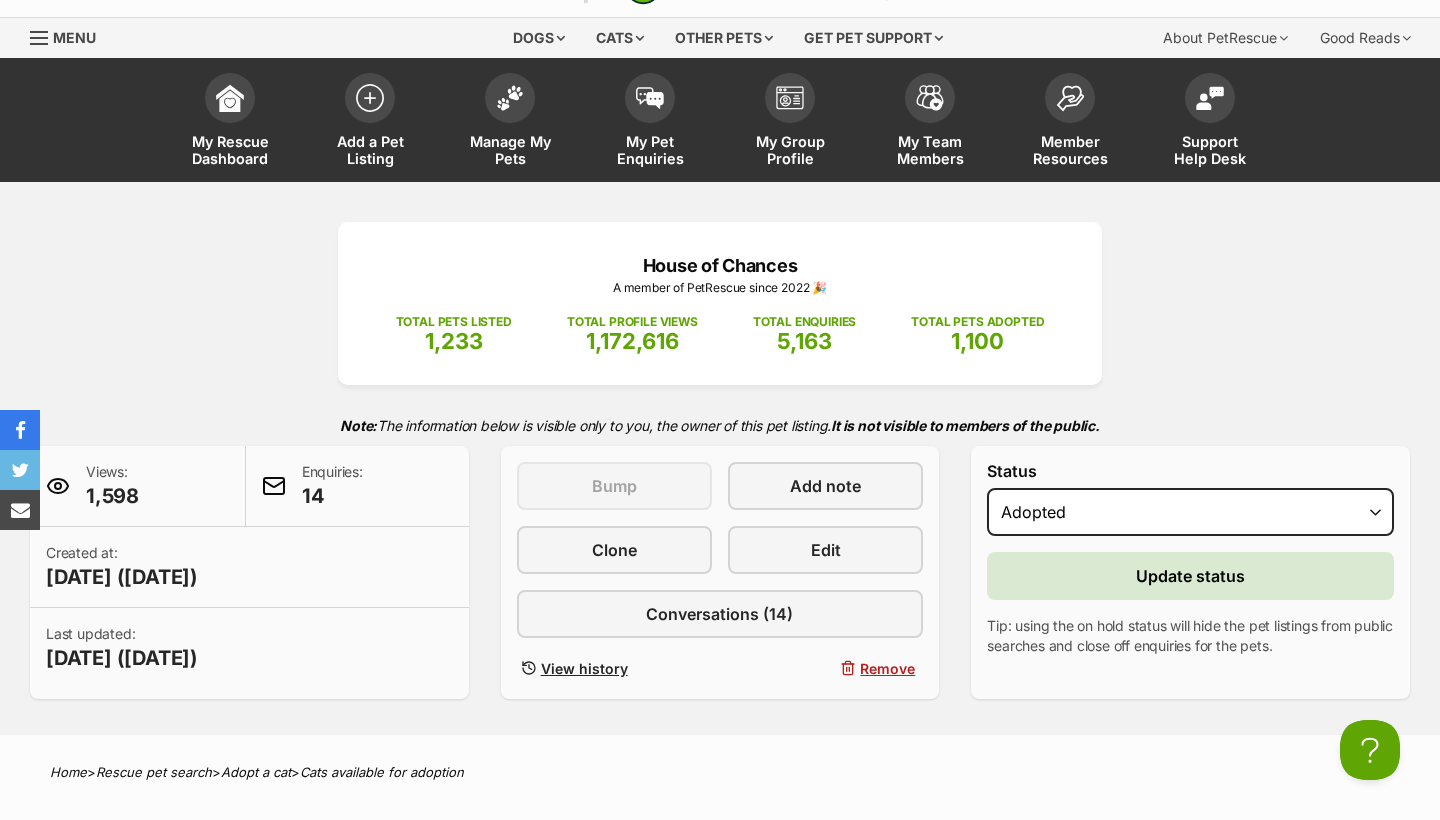 click on "Update status" at bounding box center (1190, 576) 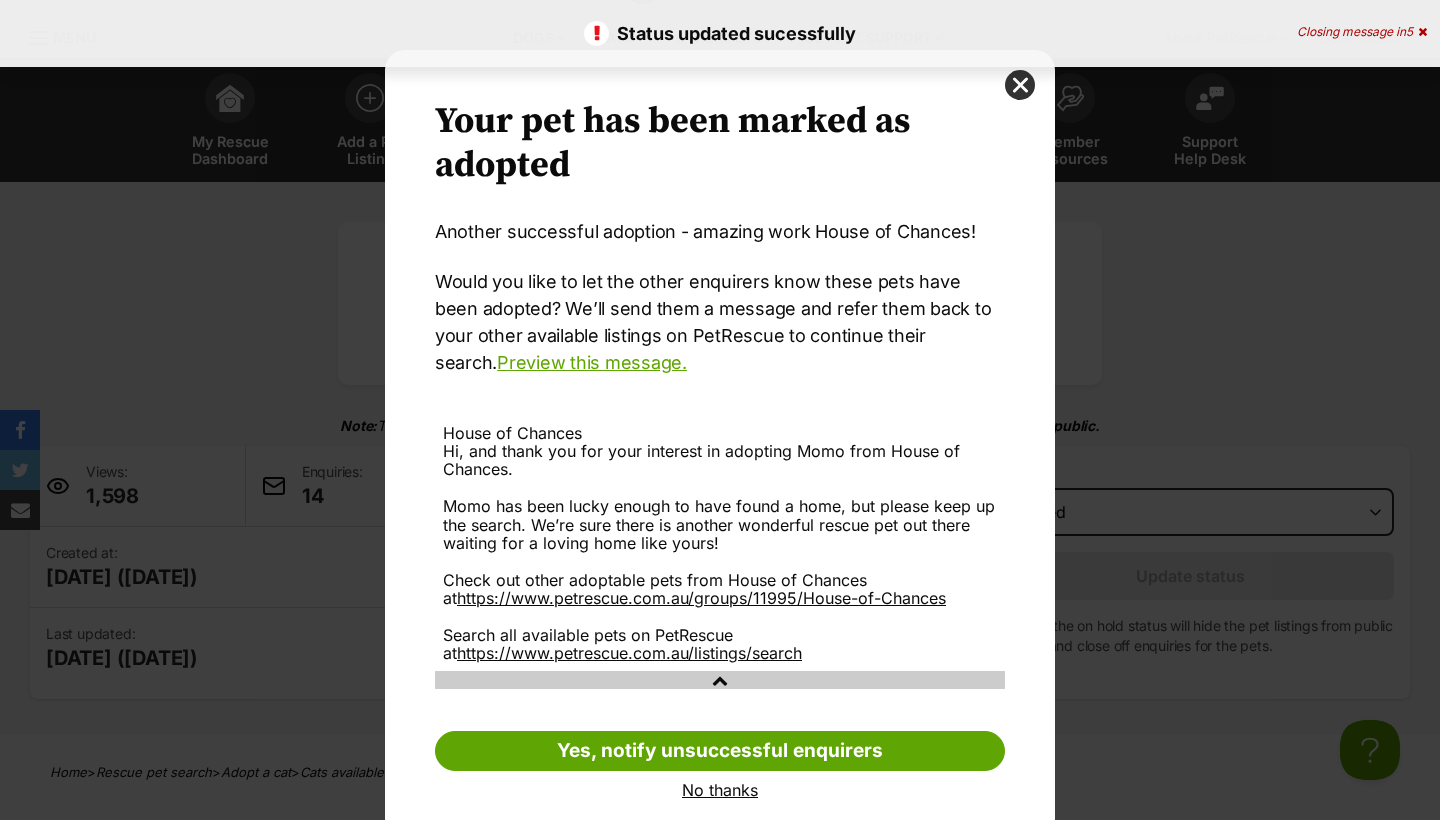 scroll, scrollTop: 0, scrollLeft: 0, axis: both 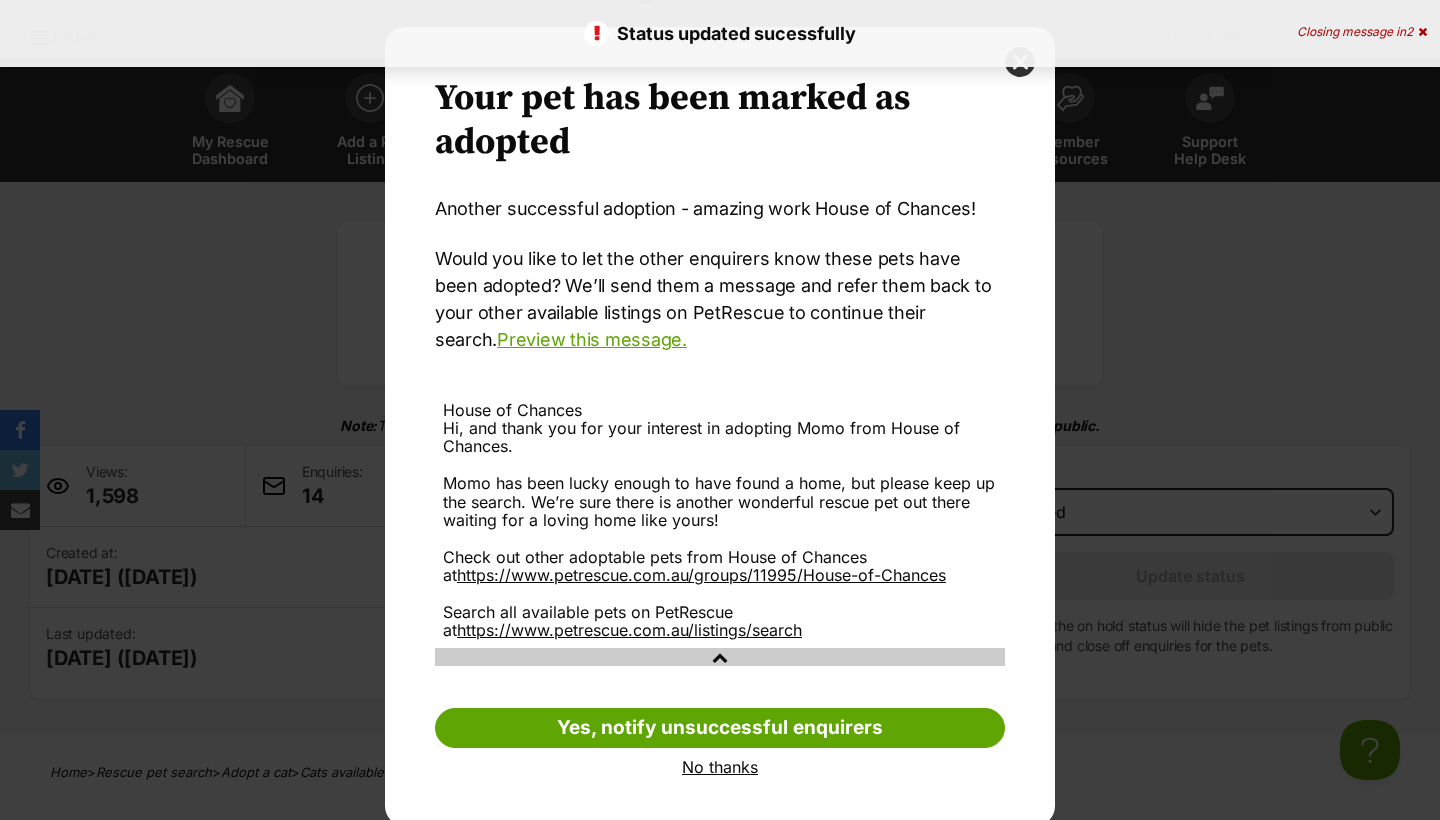 drag, startPoint x: 679, startPoint y: 454, endPoint x: 508, endPoint y: 437, distance: 171.84296 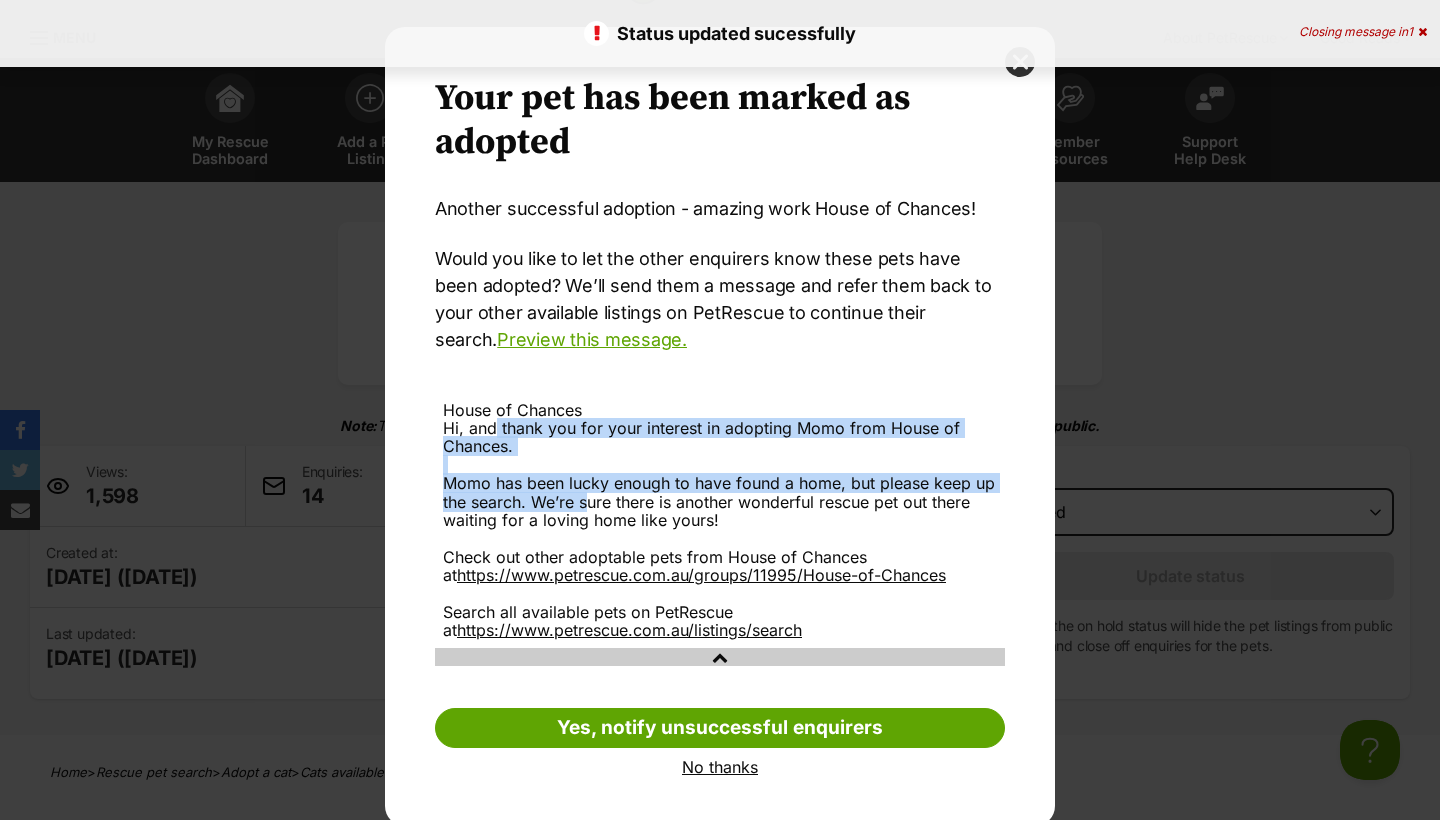 drag, startPoint x: 490, startPoint y: 419, endPoint x: 587, endPoint y: 496, distance: 123.84668 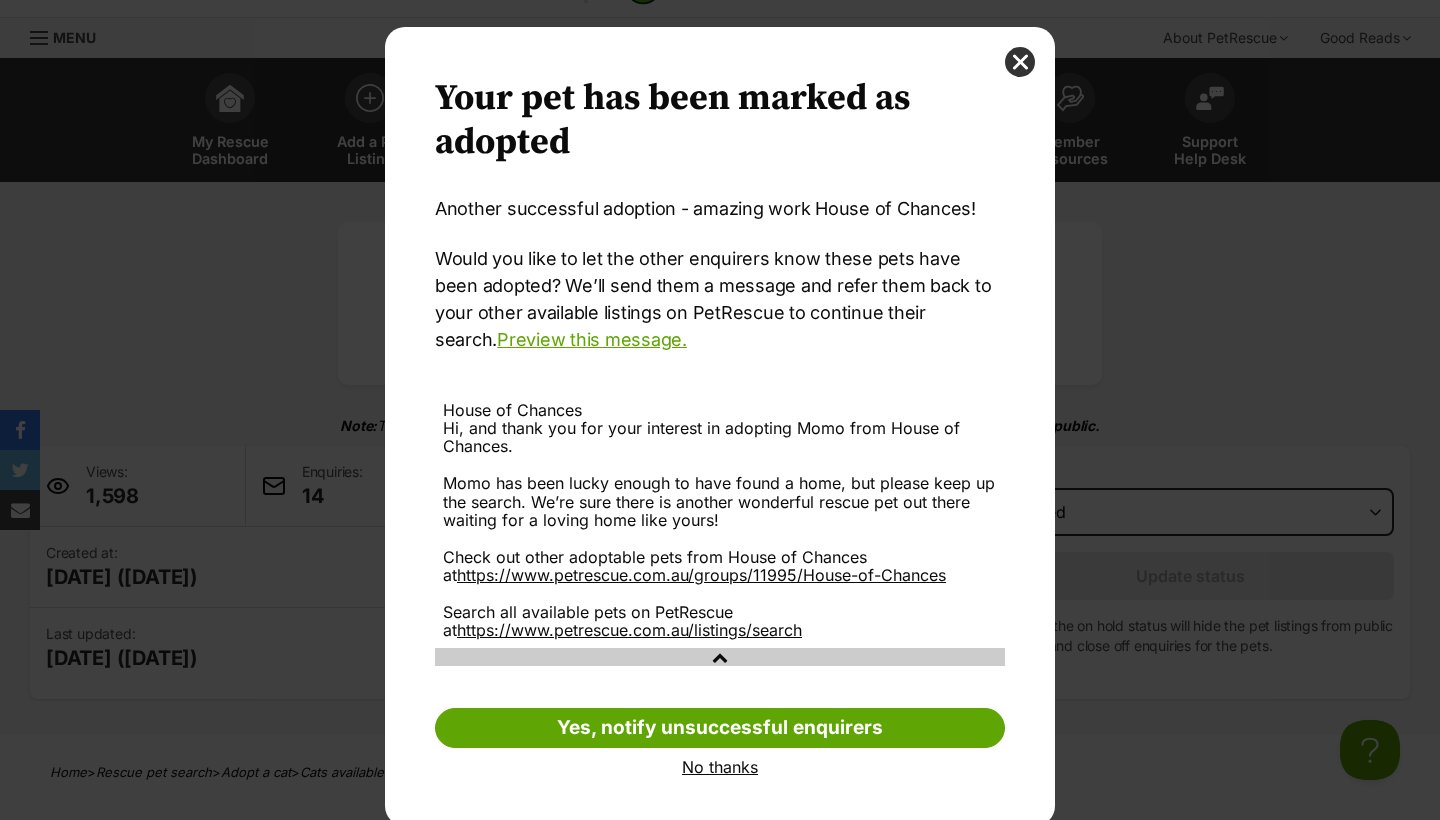 scroll, scrollTop: 2, scrollLeft: 0, axis: vertical 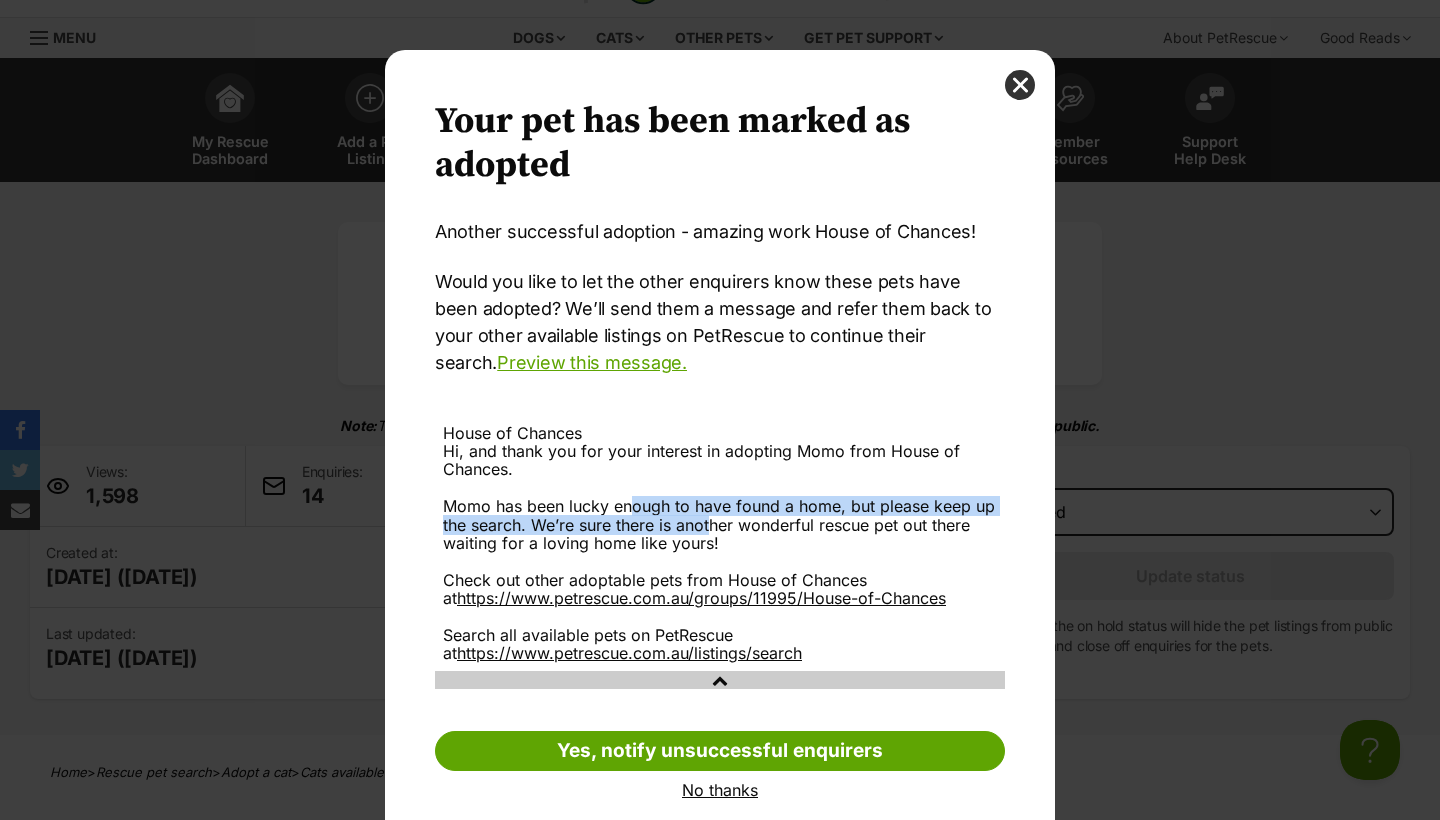drag, startPoint x: 713, startPoint y: 517, endPoint x: 618, endPoint y: 505, distance: 95.7549 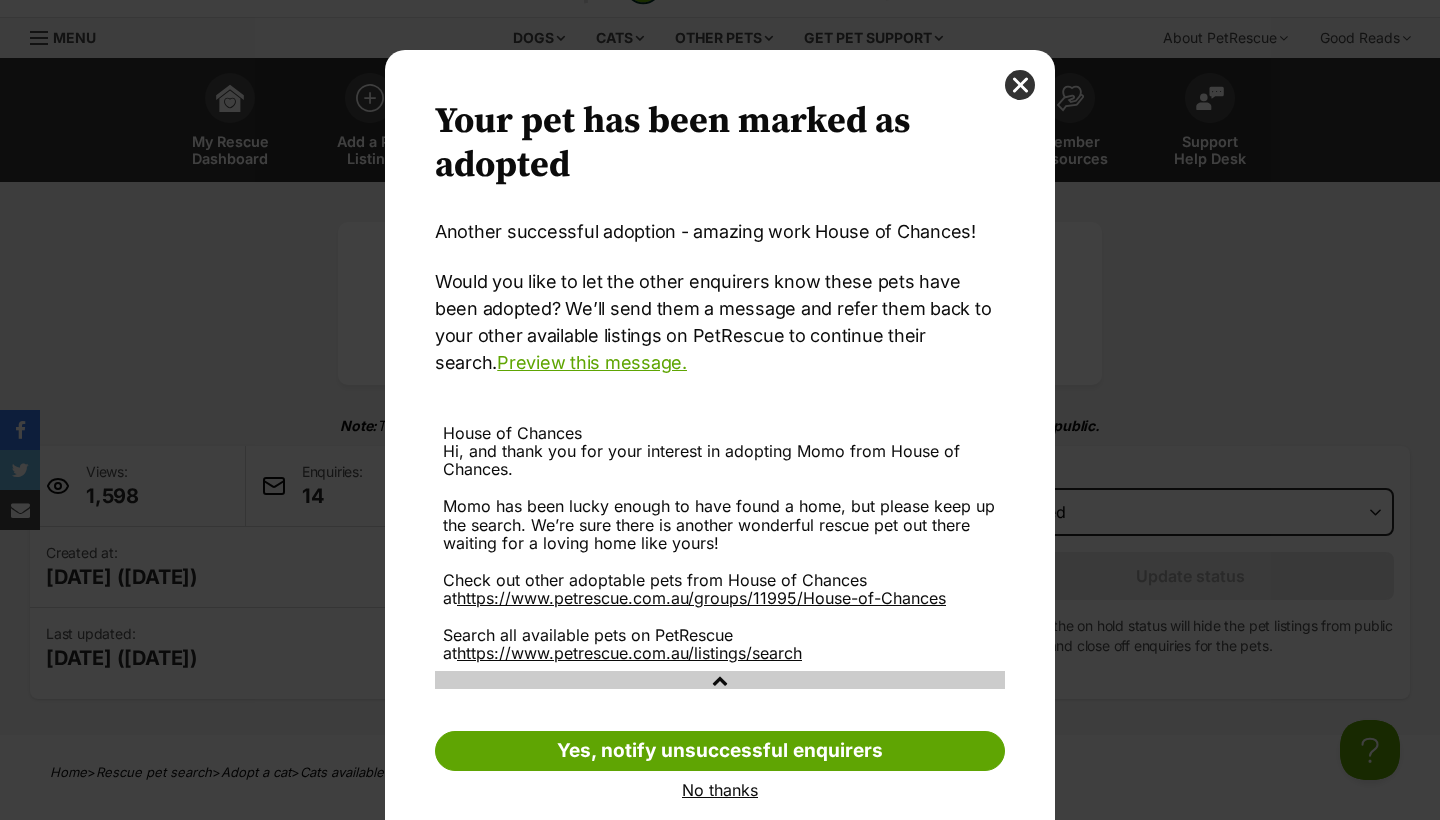 click on "Hi, and thank you for your interest in adopting Momo from House of Chances. Momo has been lucky enough to have found a home, but please keep up the search. We’re sure there is another wonderful rescue pet out there waiting for a loving home like yours! Check out other adoptable pets from House of Chances at  https://www.petrescue.com.au/groups/11995/House-of-Chances Search all available pets on PetRescue at  https://www.petrescue.com.au/listings/search" at bounding box center (720, 552) 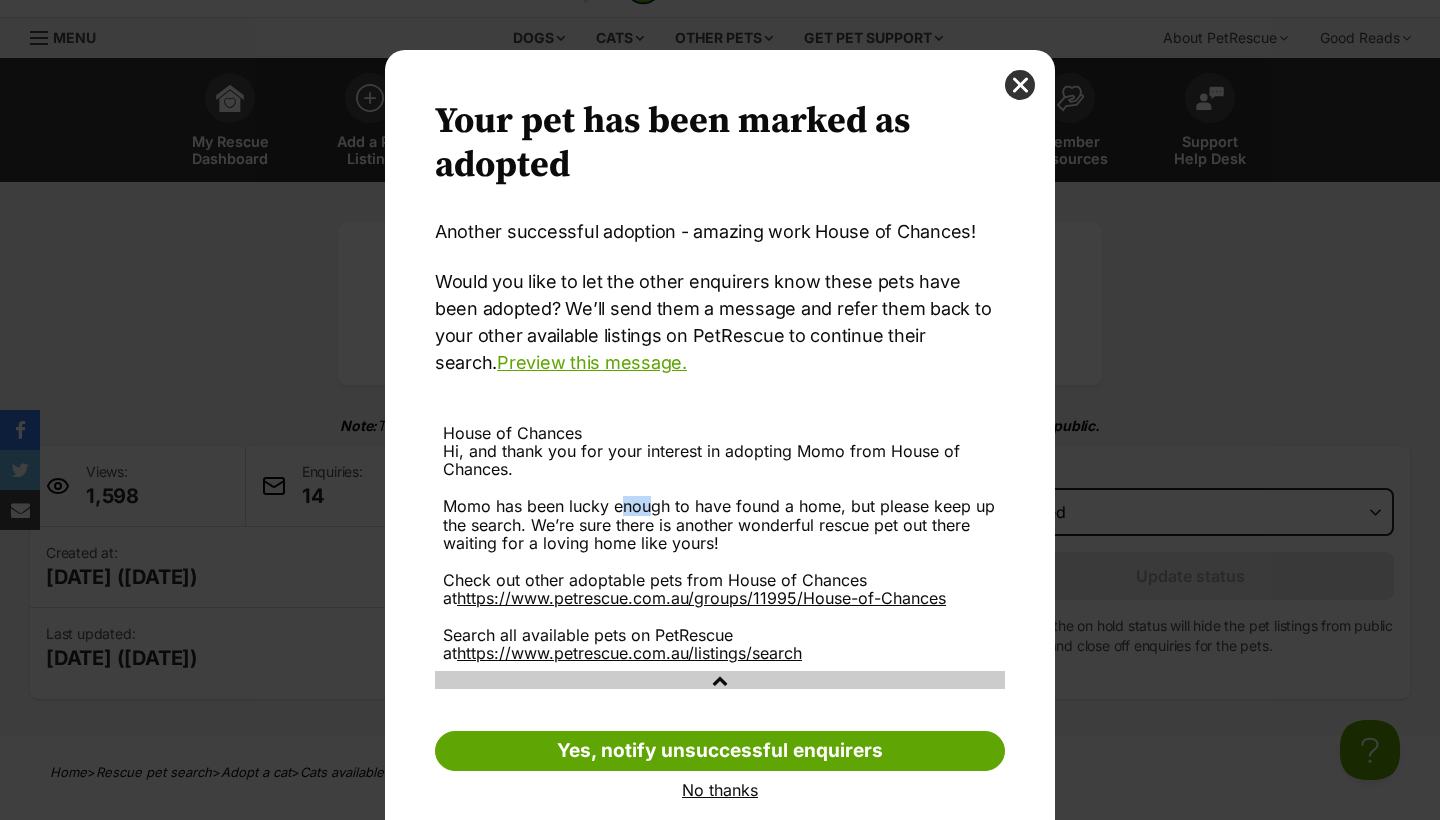 drag, startPoint x: 624, startPoint y: 505, endPoint x: 698, endPoint y: 505, distance: 74 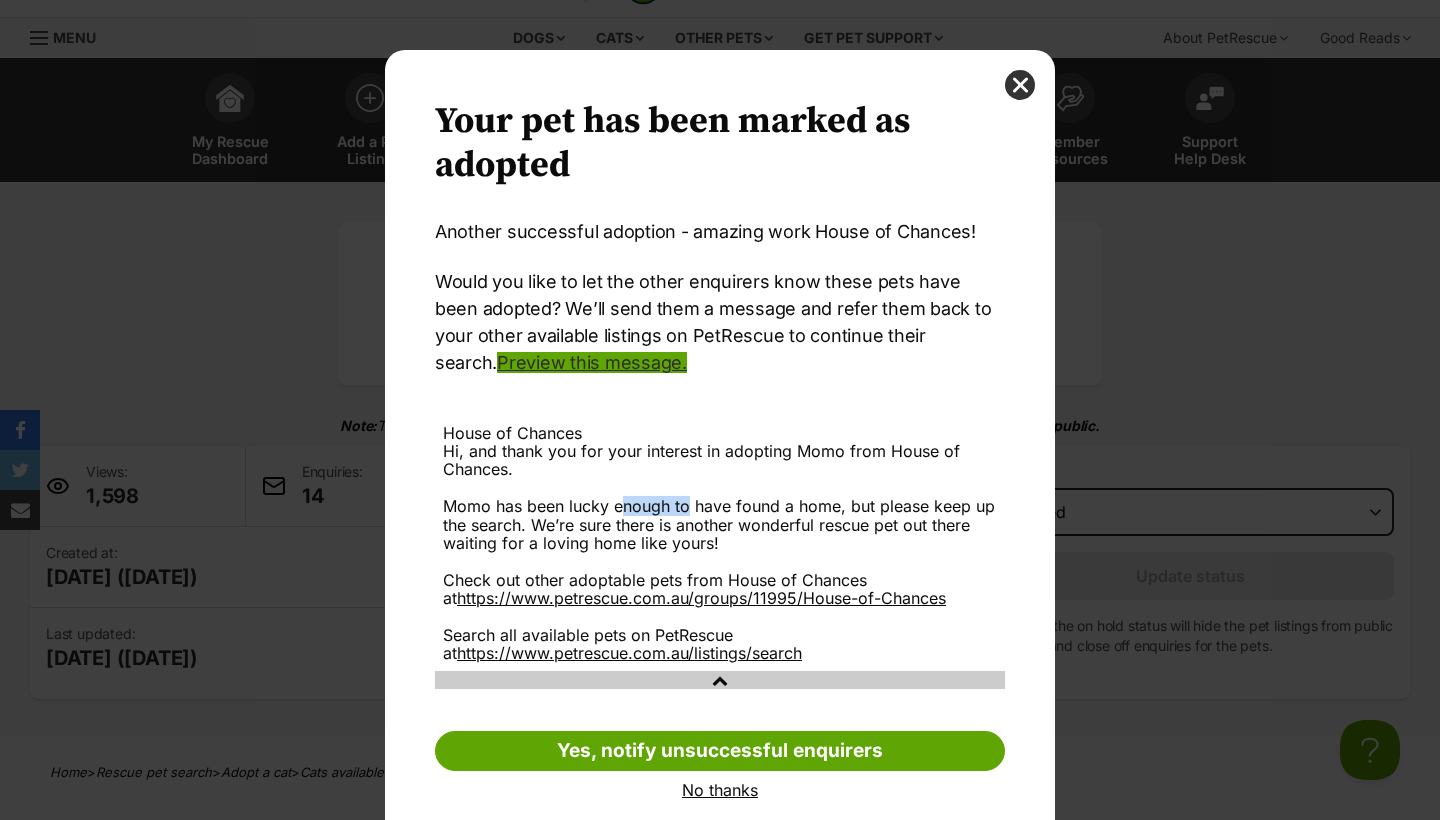 click on "Preview this message." at bounding box center [592, 362] 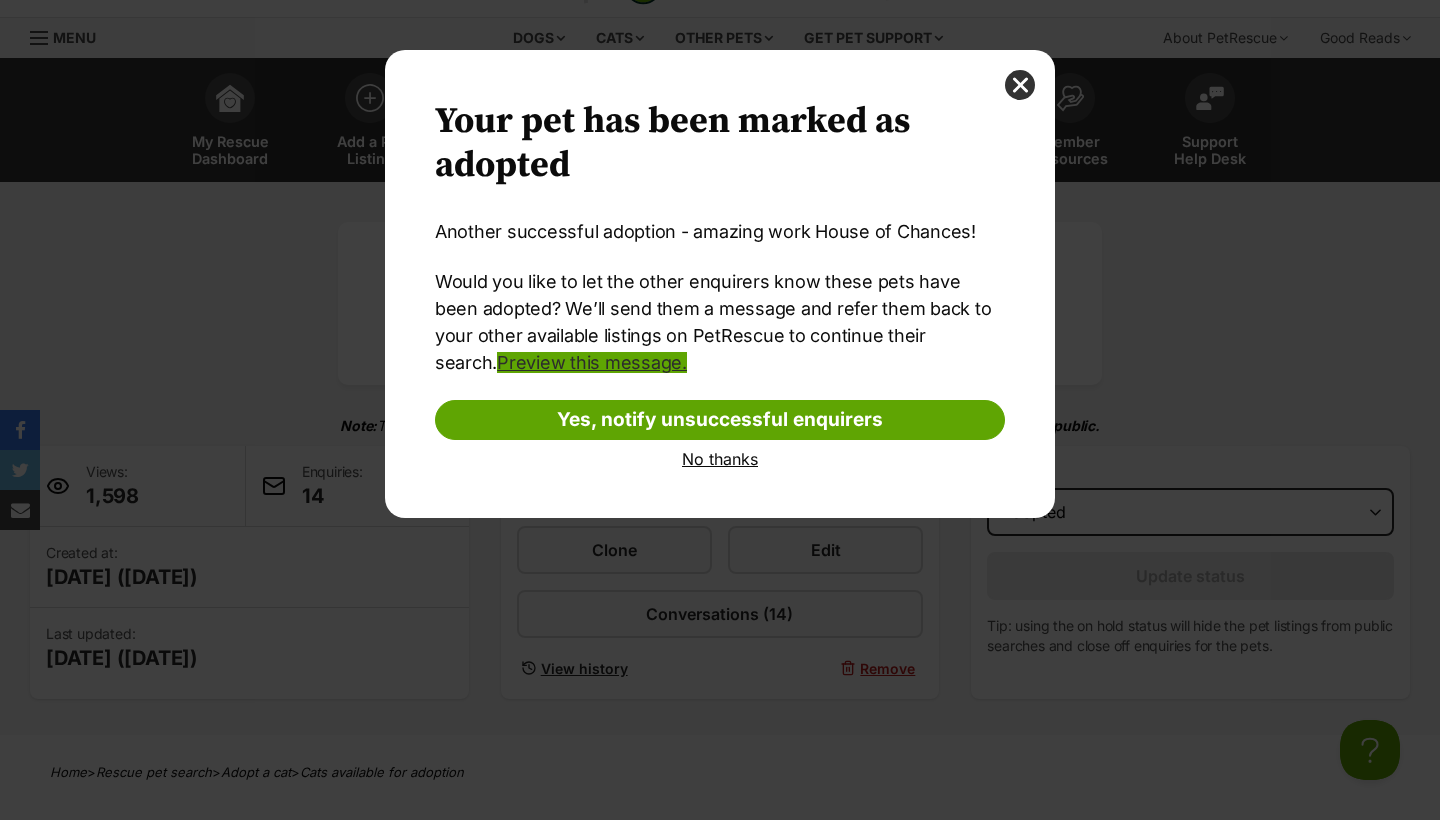 click on "Preview this message." at bounding box center [592, 362] 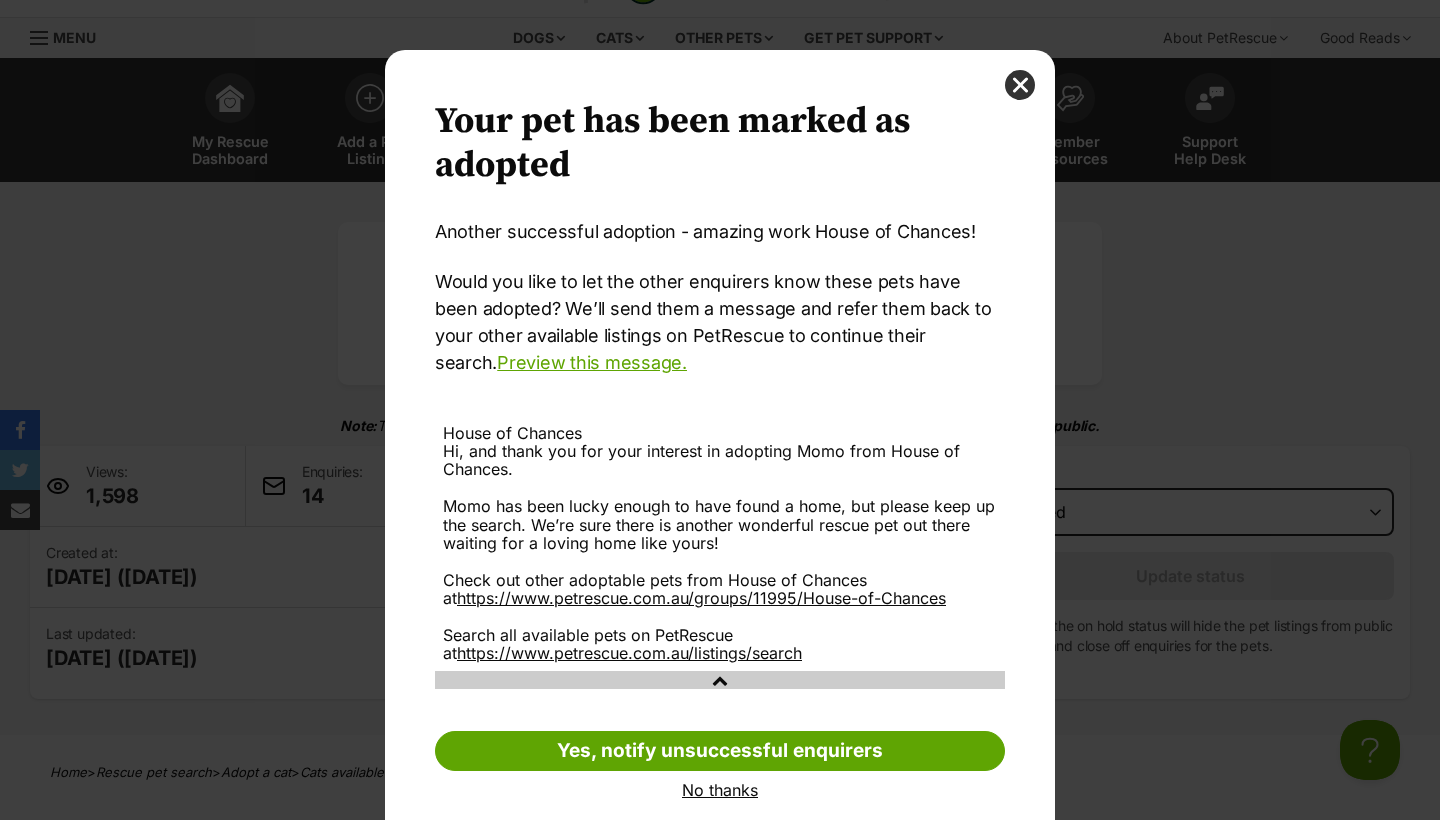 click on "House of Chances
Hi, and thank you for your interest in adopting Momo from House of Chances. Momo has been lucky enough to have found a home, but please keep up the search. We’re sure there is another wonderful rescue pet out there waiting for a loving home like yours! Check out other adoptable pets from House of Chances at  https://www.petrescue.com.au/groups/11995/House-of-Chances Search all available pets on PetRescue at  https://www.petrescue.com.au/listings/search" at bounding box center [720, 543] 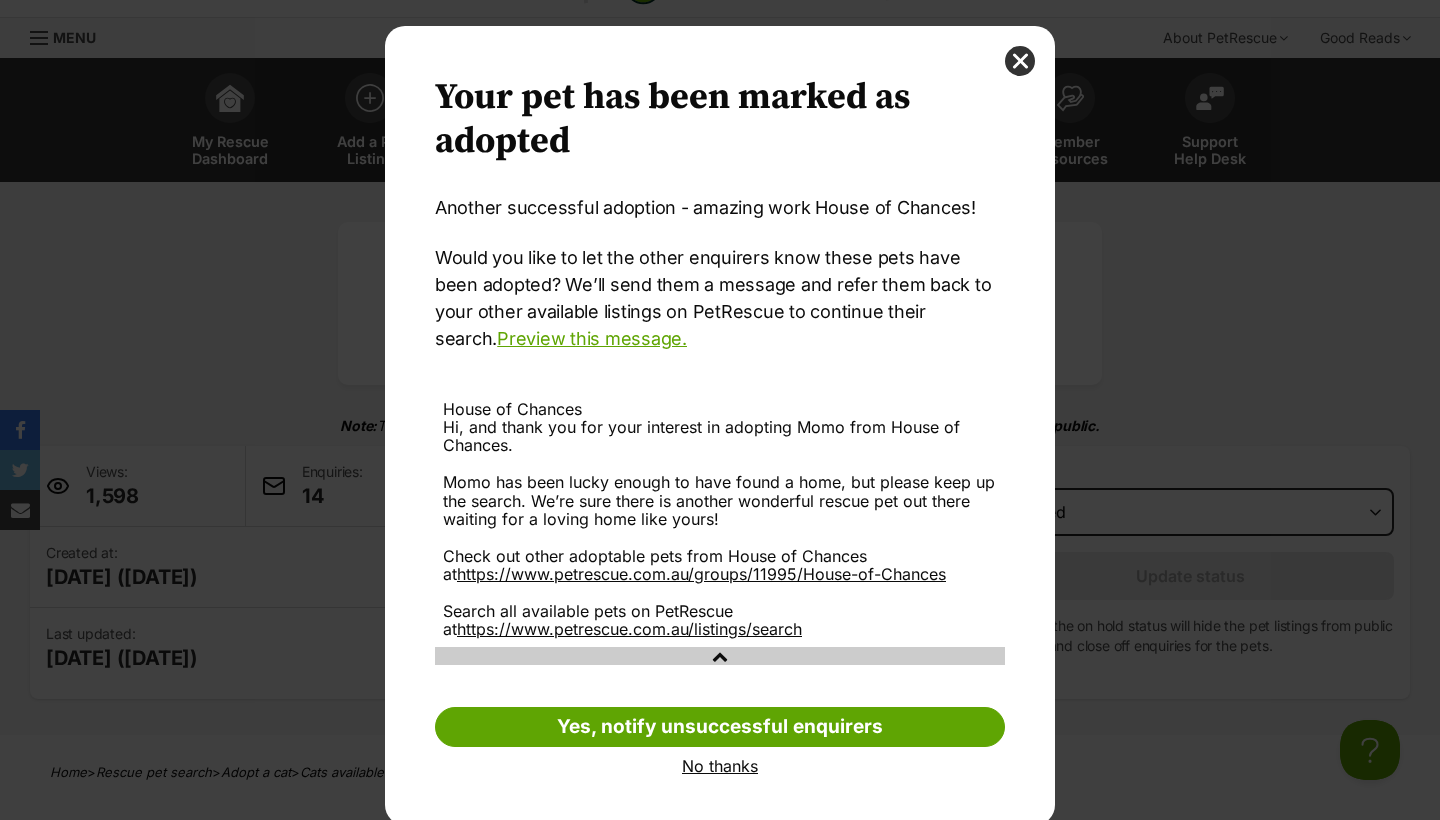 scroll, scrollTop: 23, scrollLeft: 0, axis: vertical 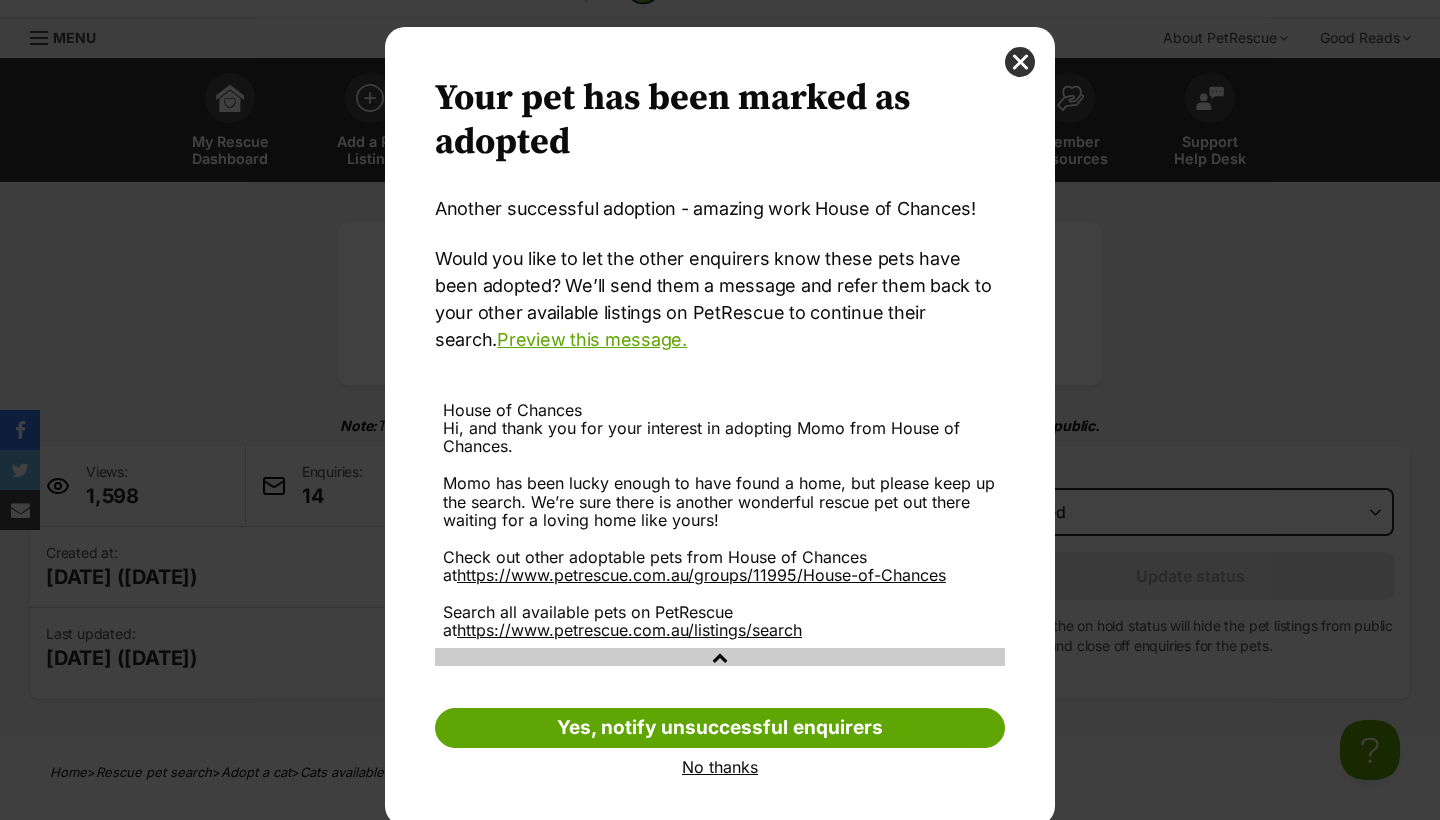 click on "No thanks" at bounding box center [720, 767] 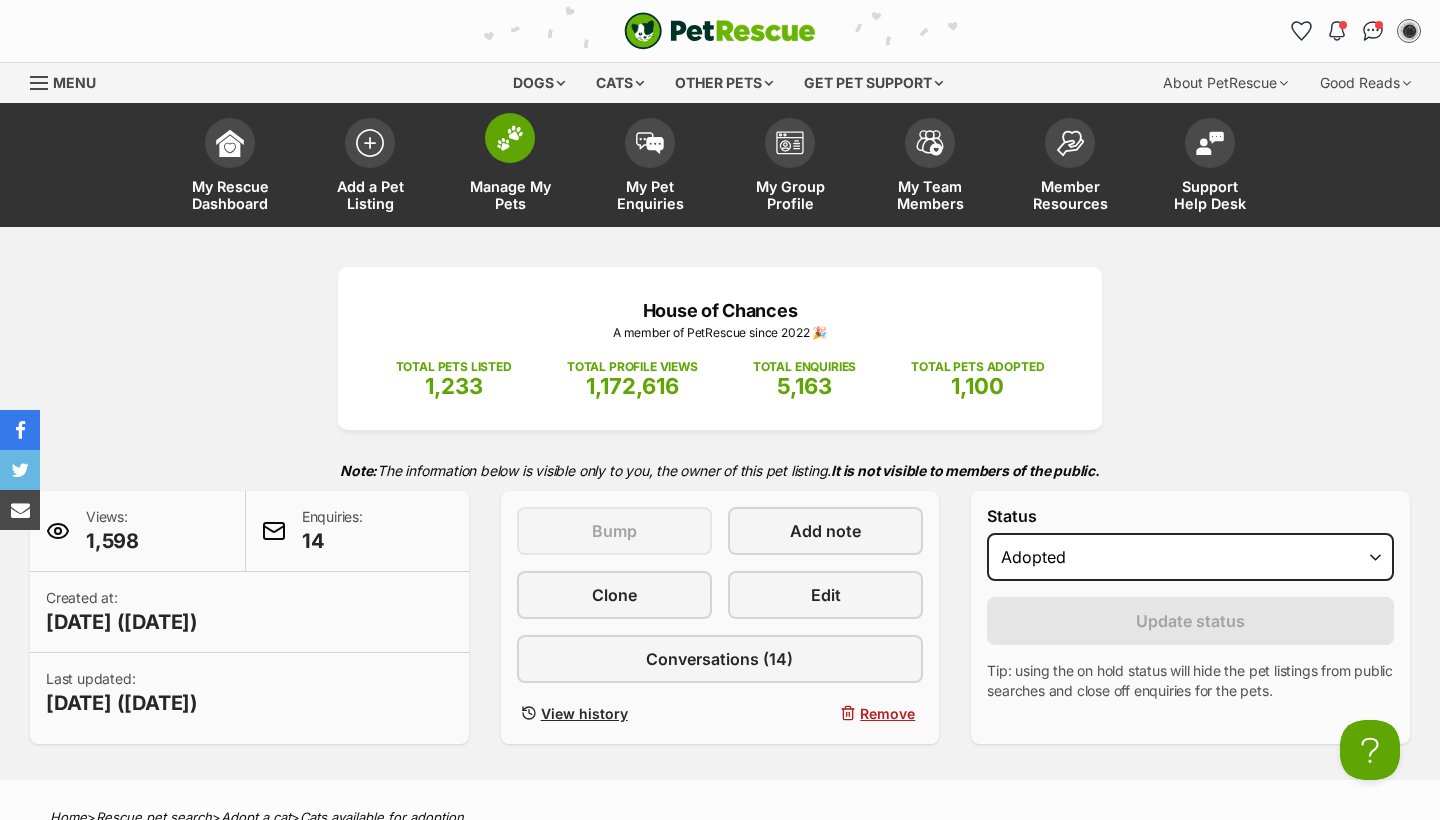scroll, scrollTop: -2, scrollLeft: 0, axis: vertical 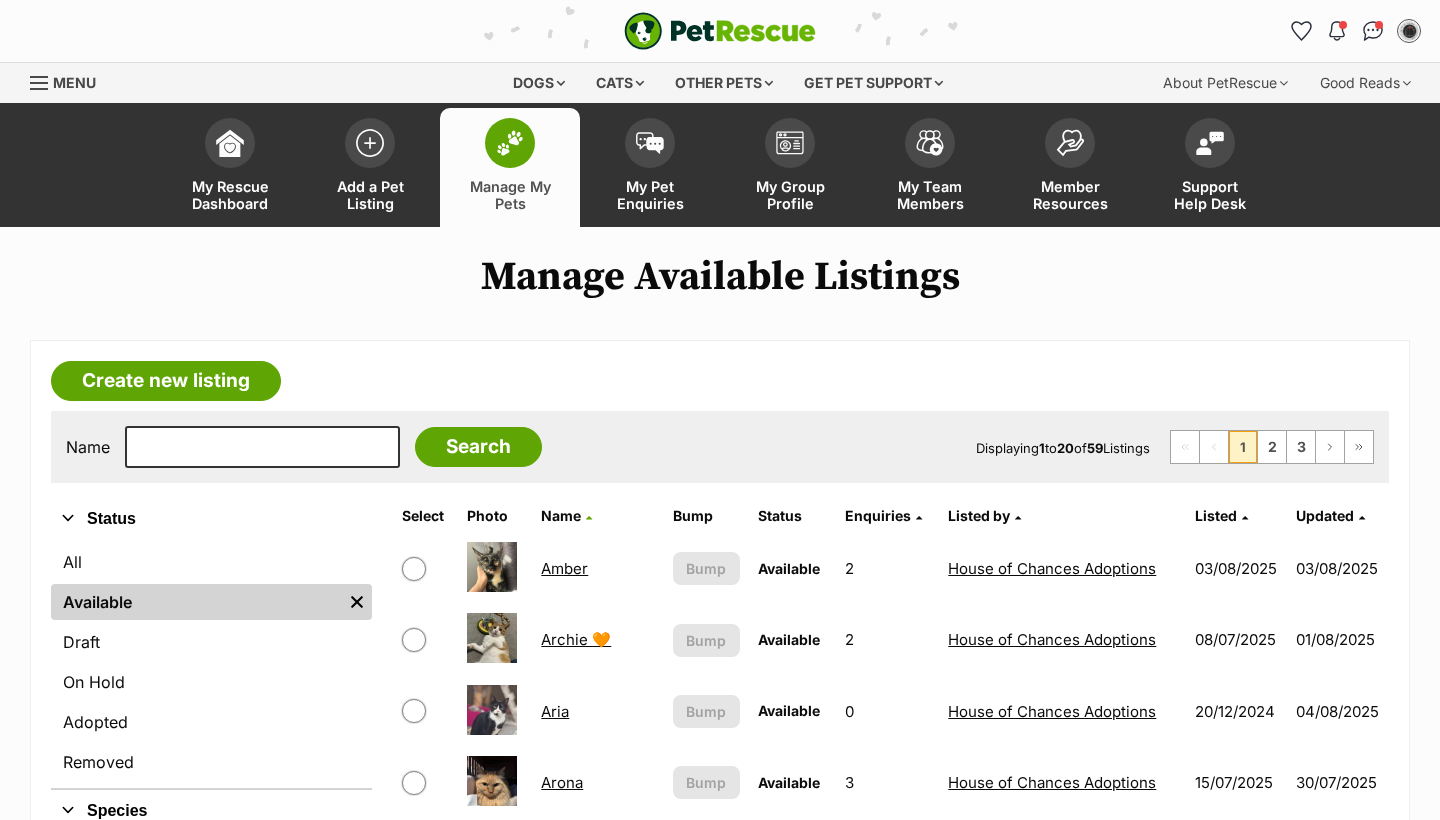 click on "Name
Search
Displaying  1  to  20  of  59  Listings
First Page
Previous Page
1
2
3
Next Page
Last Page" at bounding box center [720, 447] 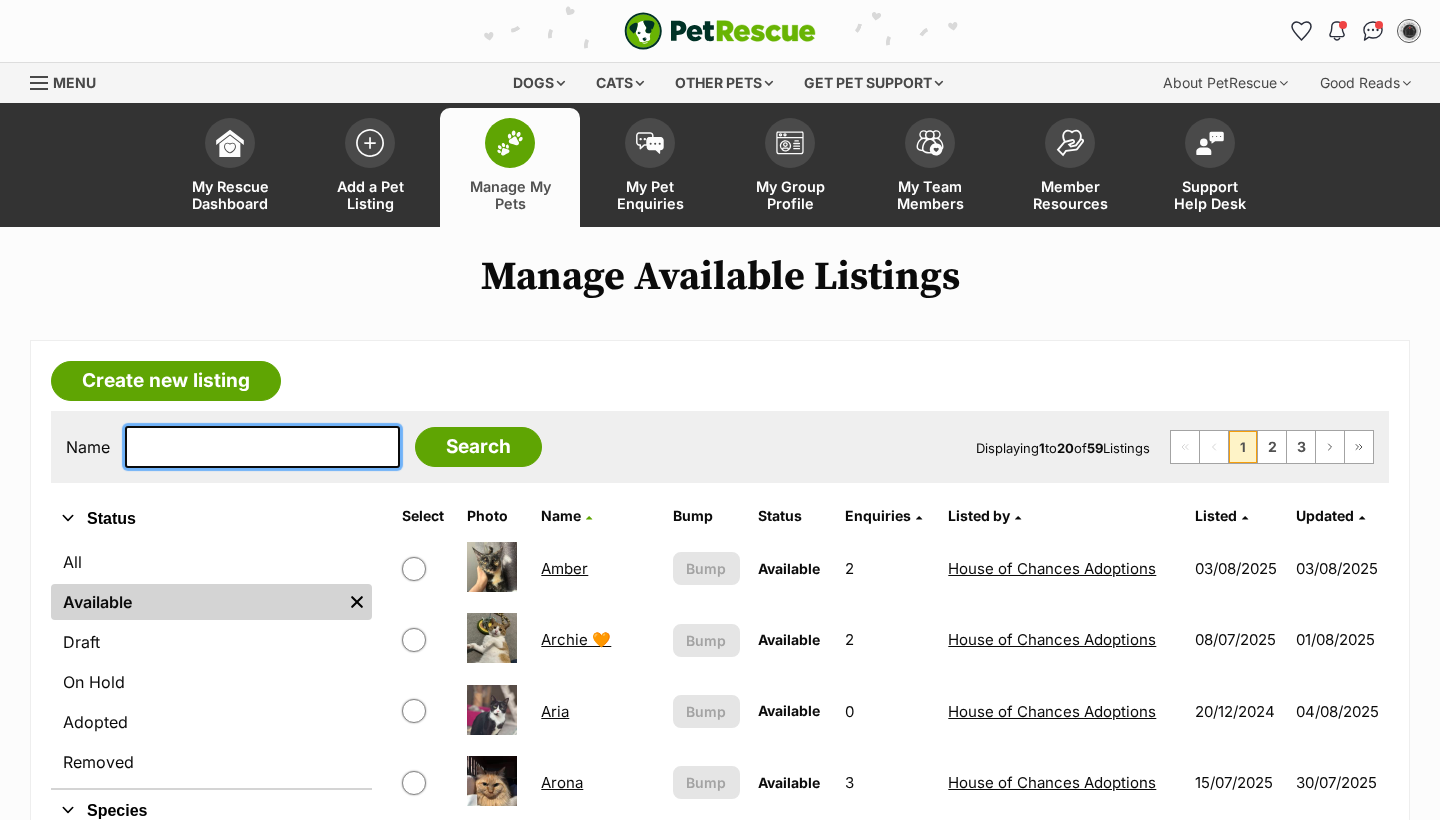 click at bounding box center [262, 447] 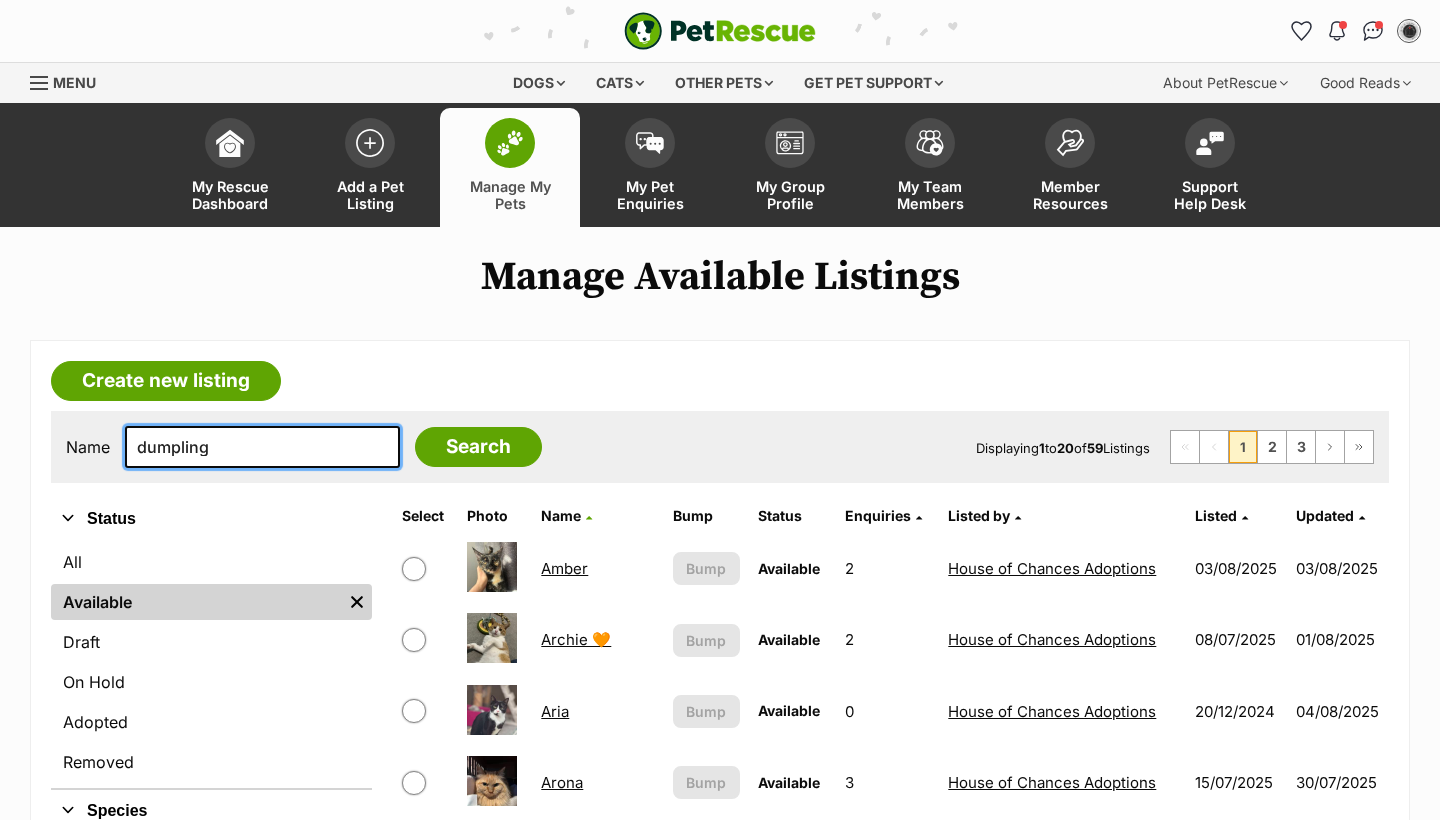 type on "dumpling" 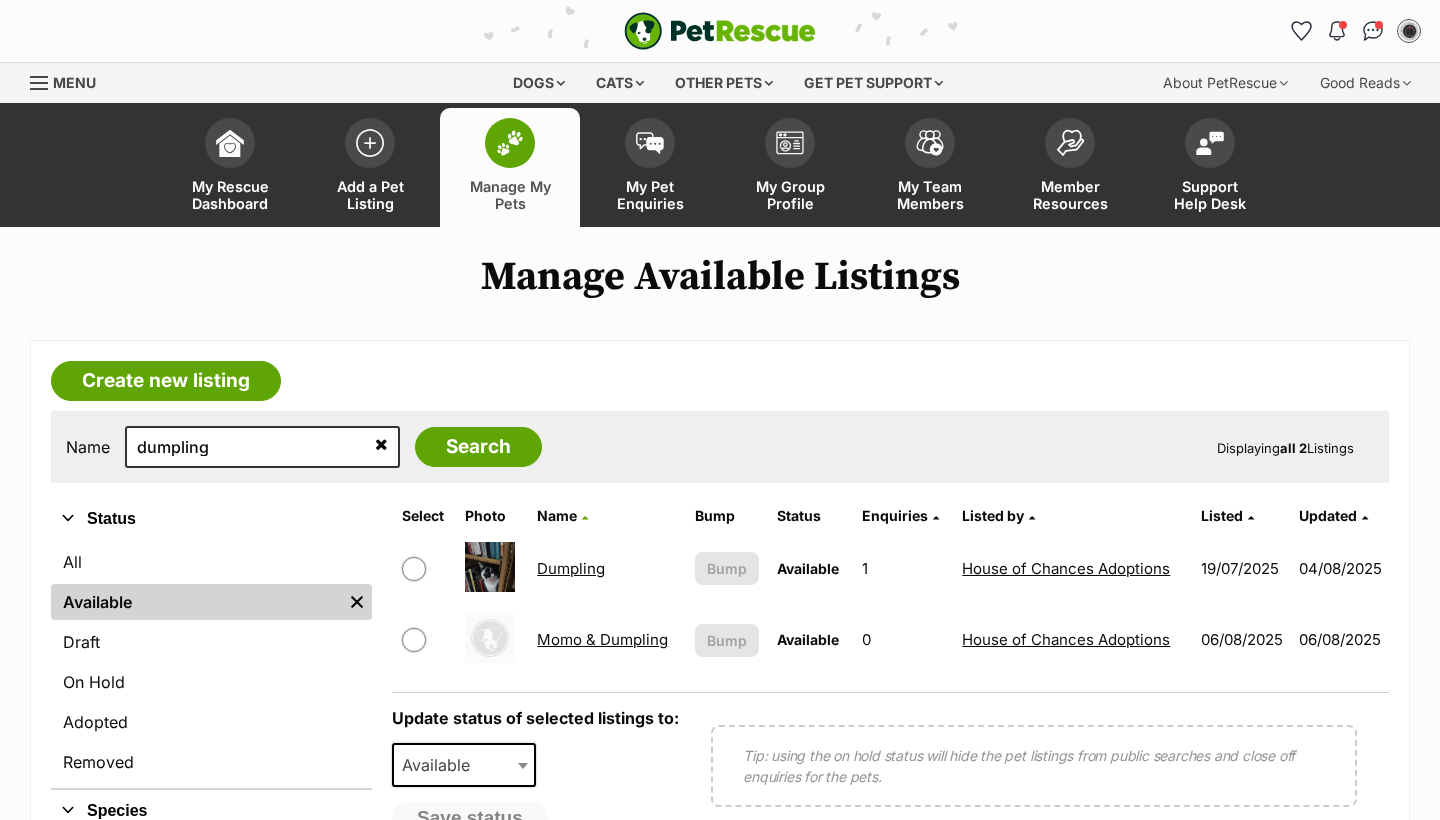 scroll, scrollTop: 131, scrollLeft: 0, axis: vertical 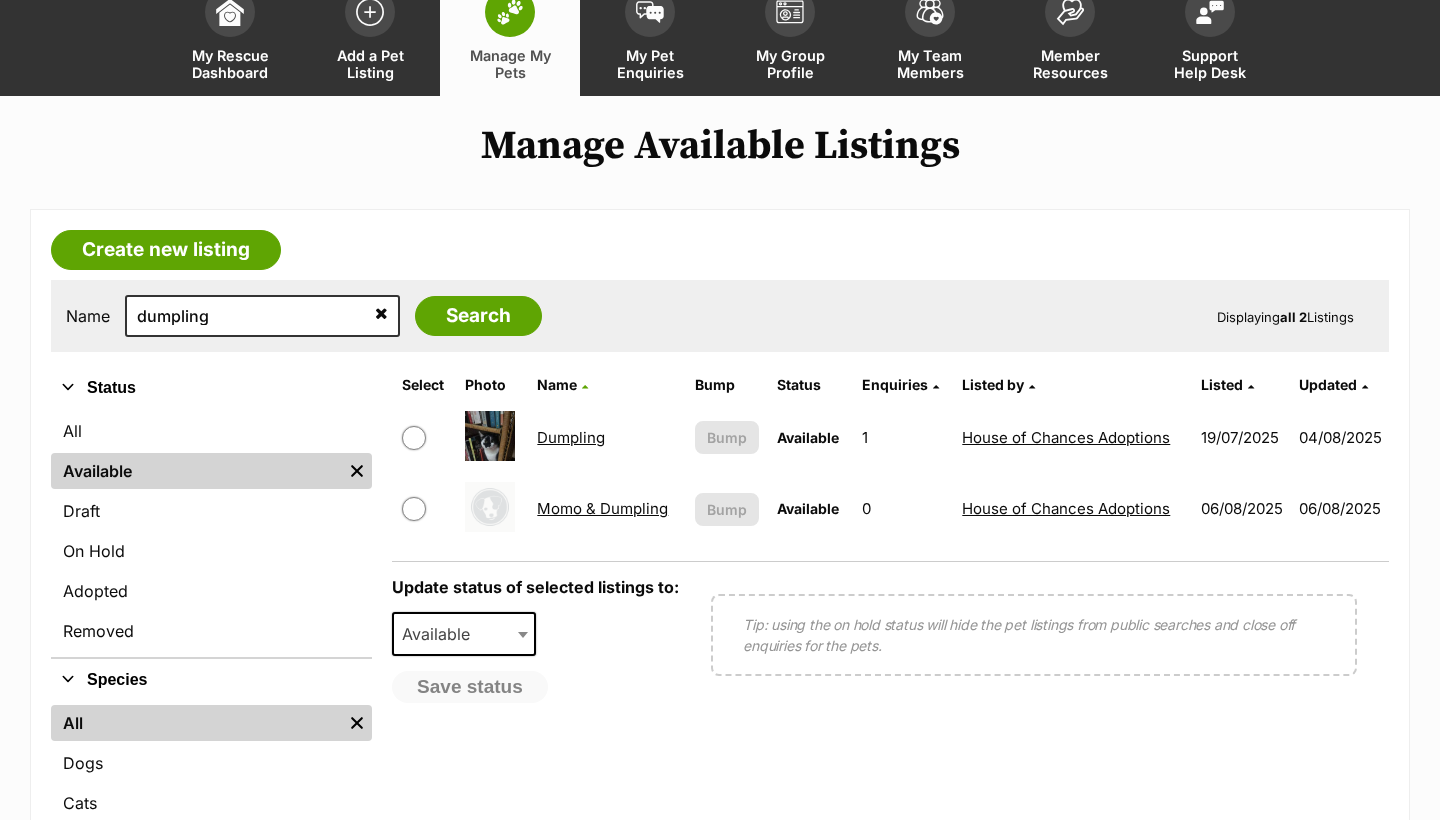 click on "Dumpling" at bounding box center (607, 437) 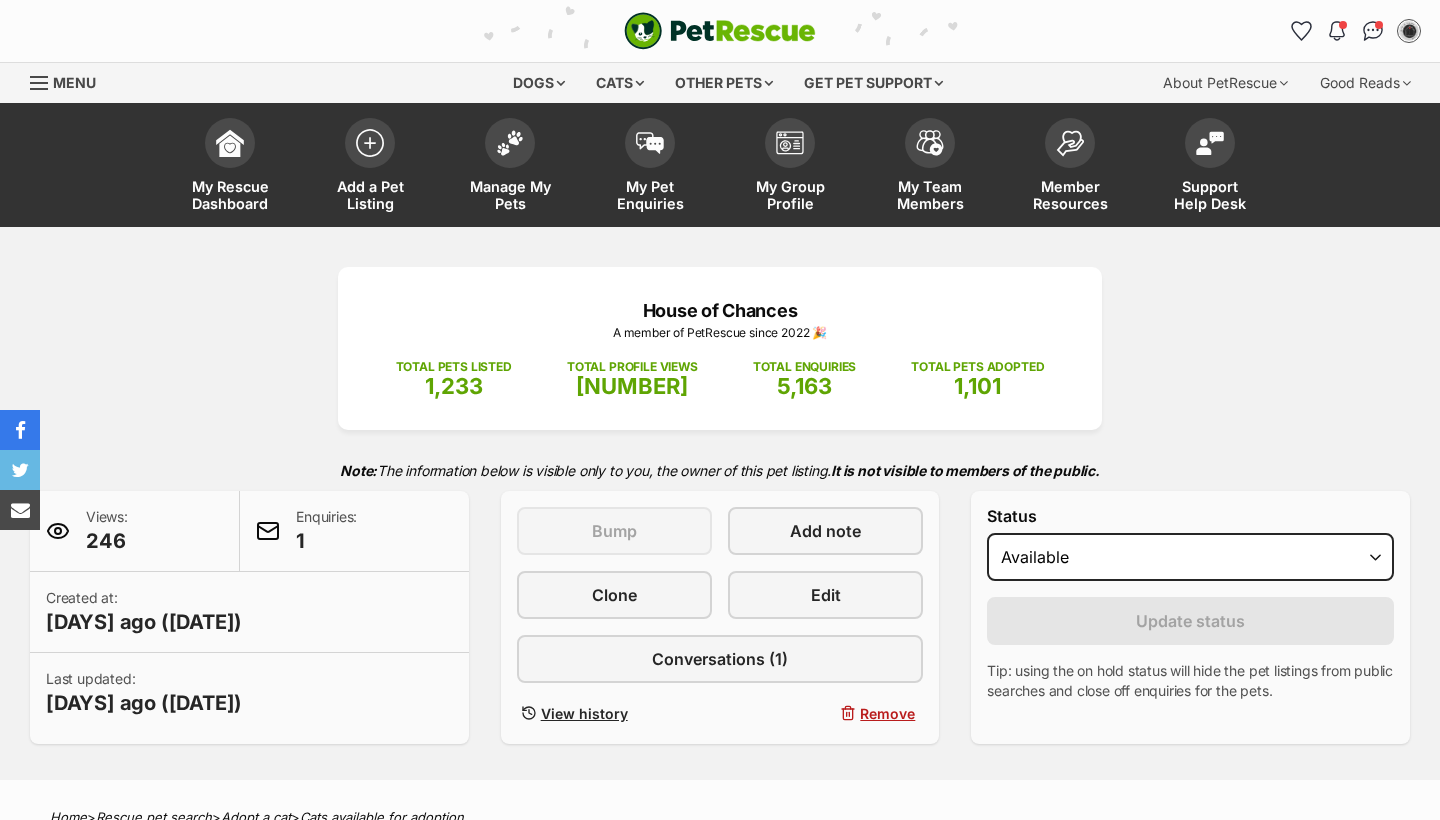 scroll, scrollTop: 198, scrollLeft: 0, axis: vertical 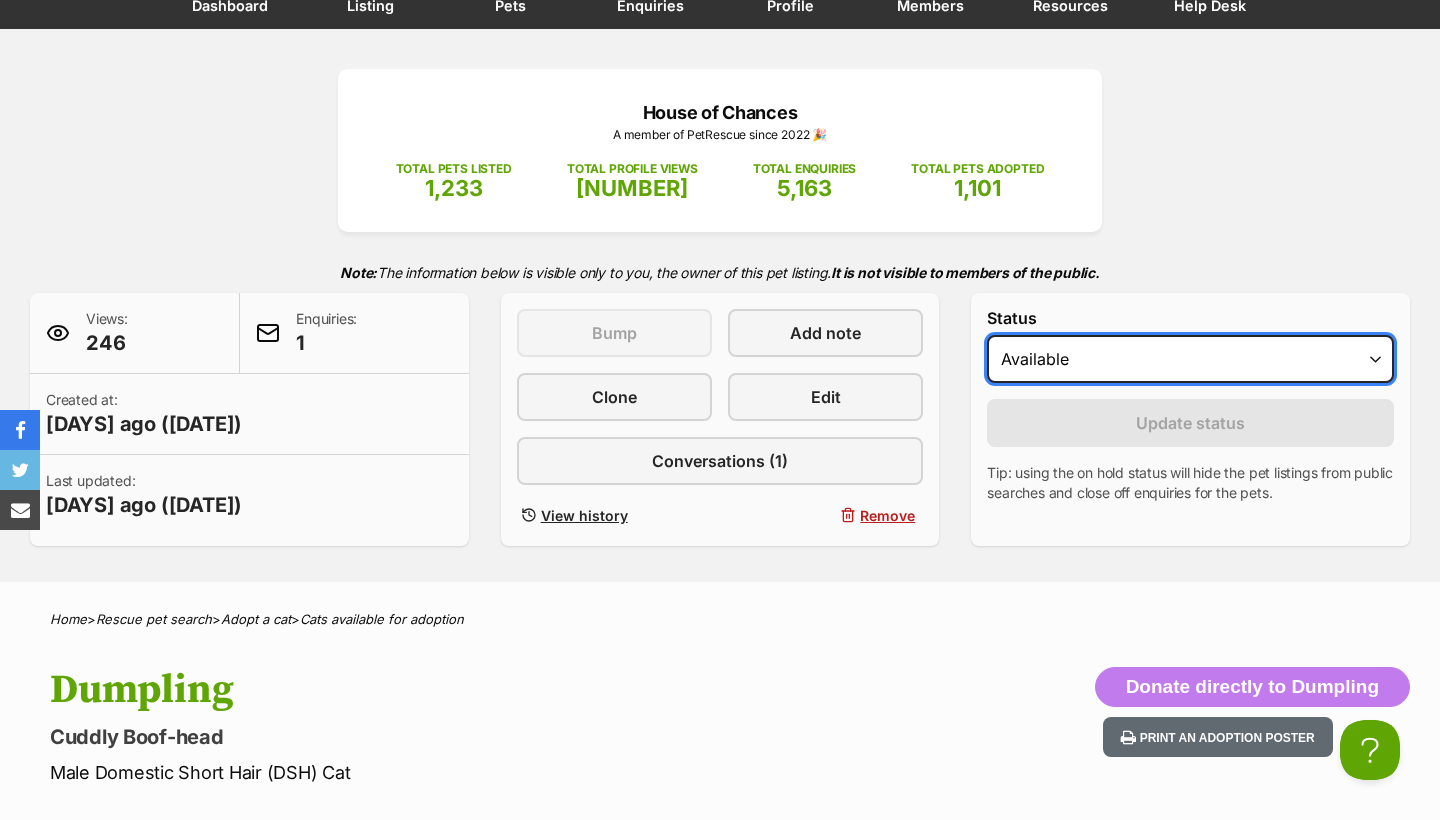 drag, startPoint x: 1100, startPoint y: 375, endPoint x: 1095, endPoint y: 389, distance: 14.866069 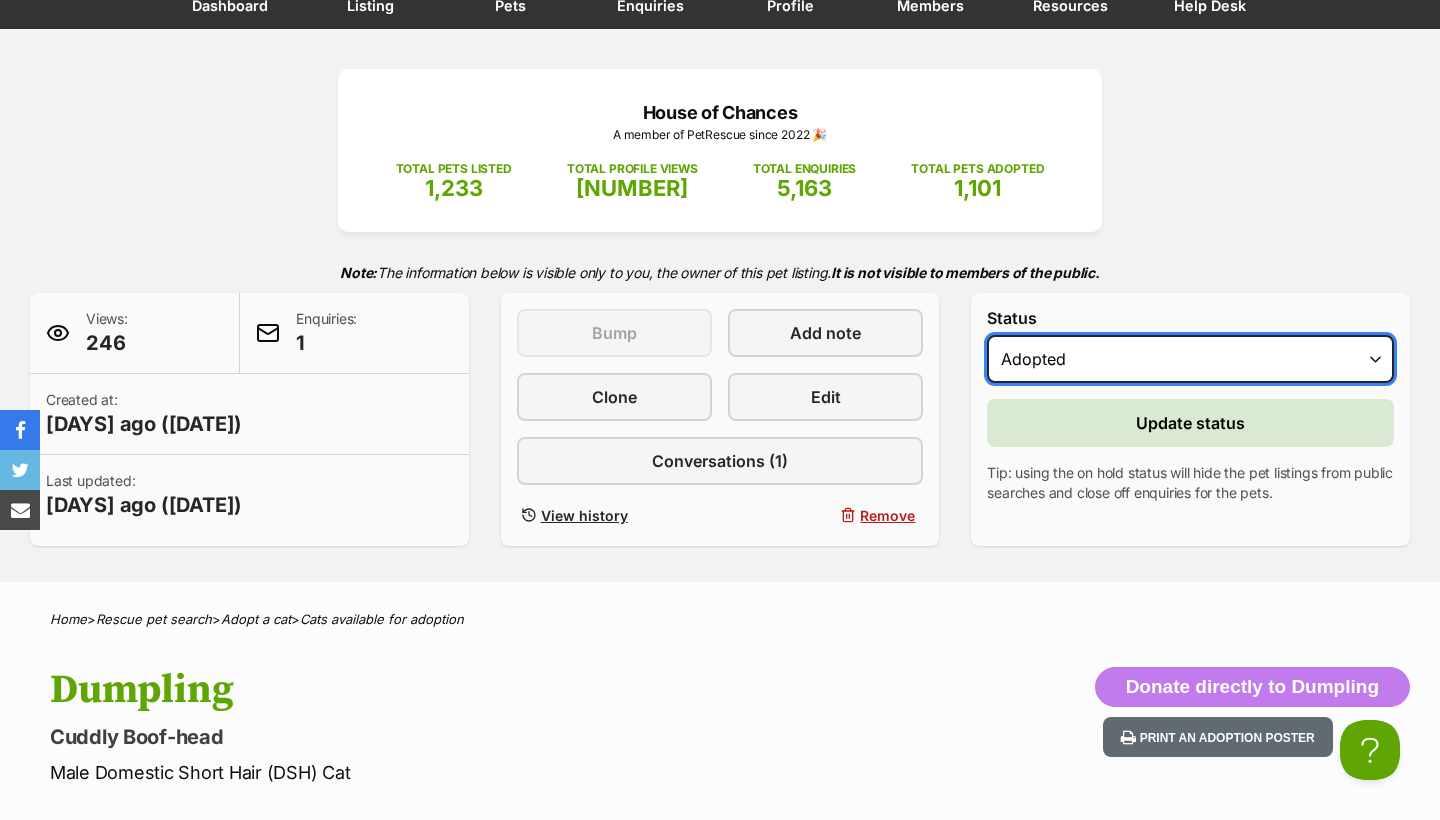 scroll, scrollTop: 0, scrollLeft: 0, axis: both 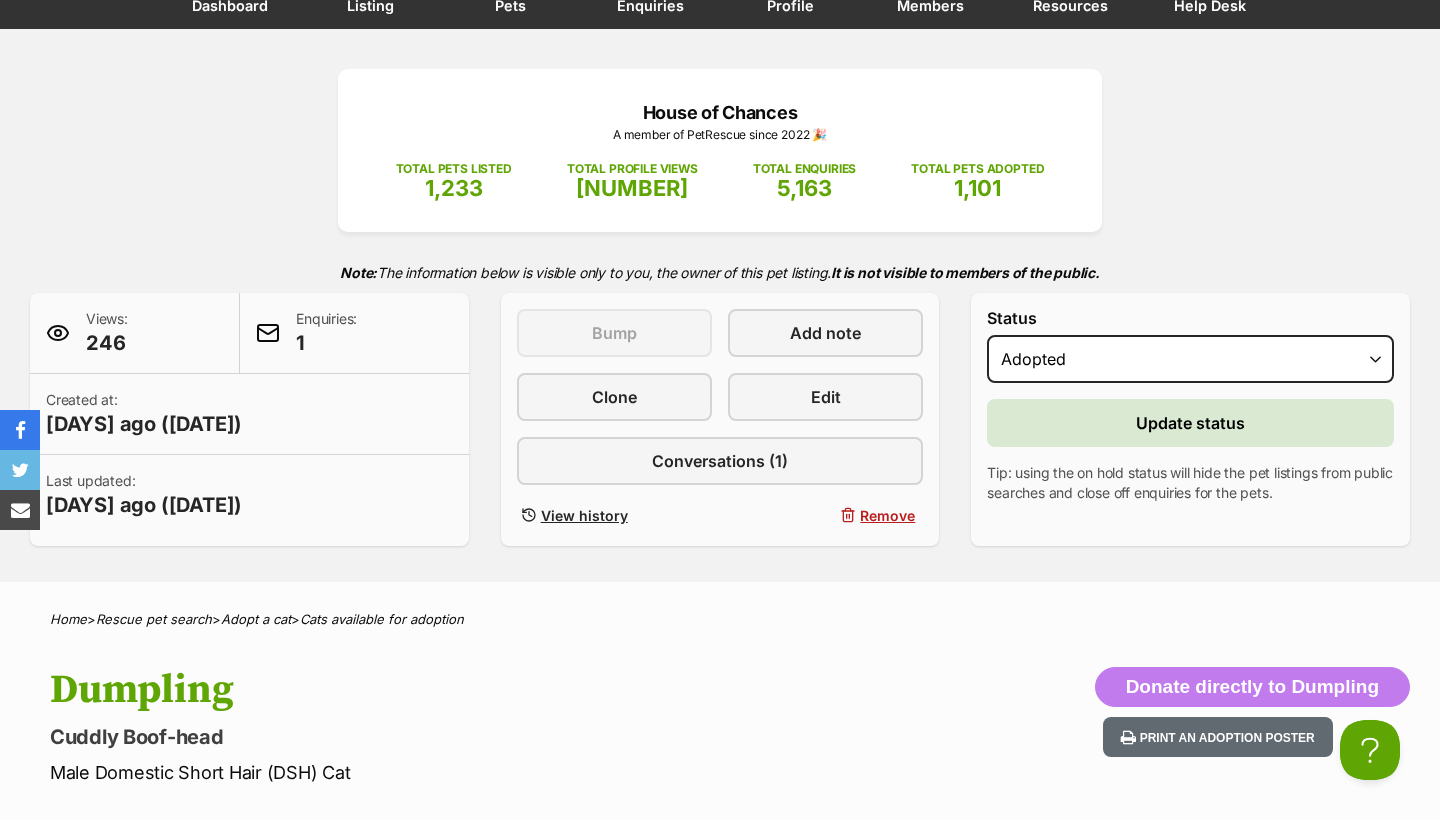 click on "Update status" at bounding box center [1190, 423] 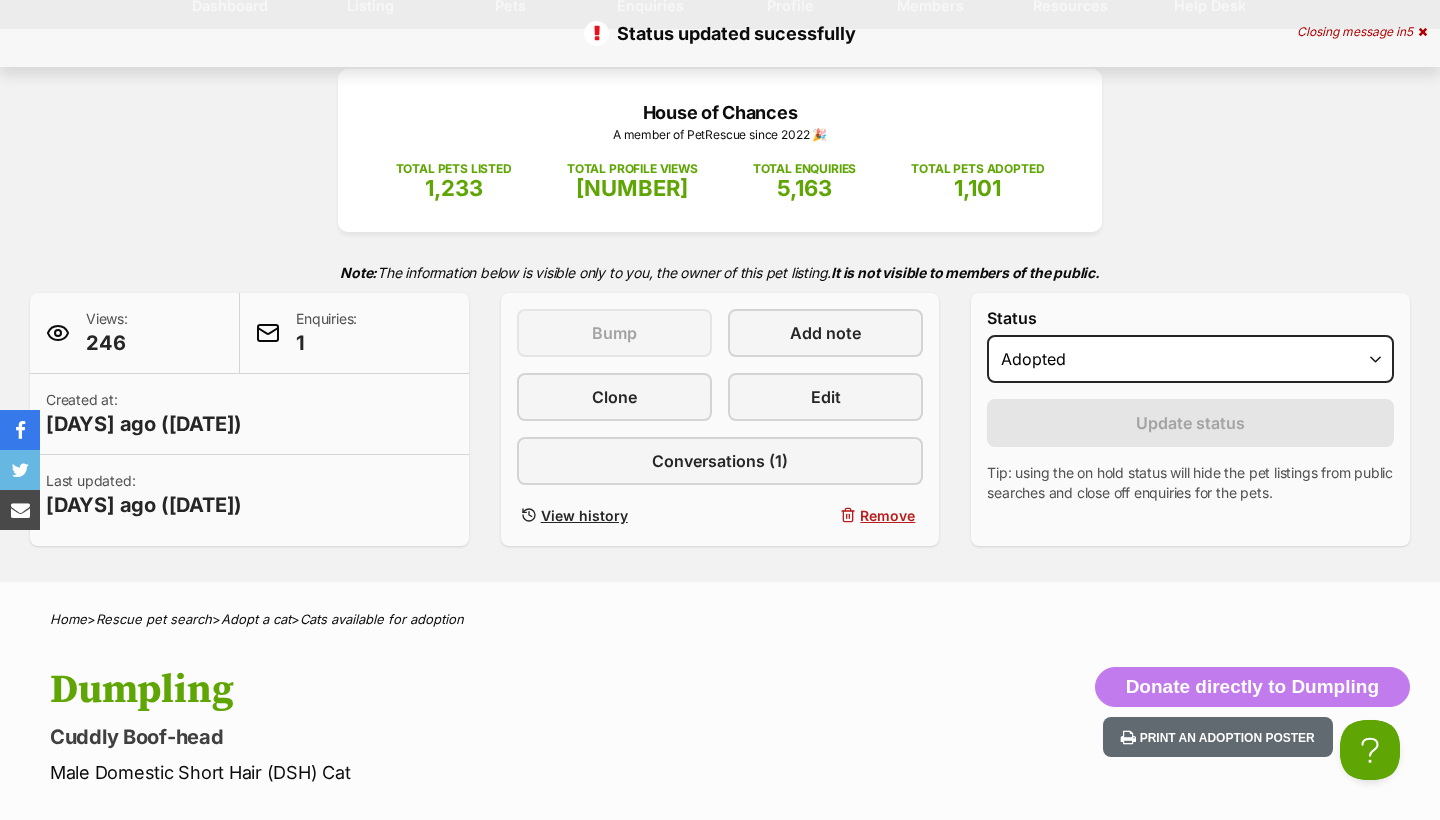 scroll, scrollTop: 0, scrollLeft: 0, axis: both 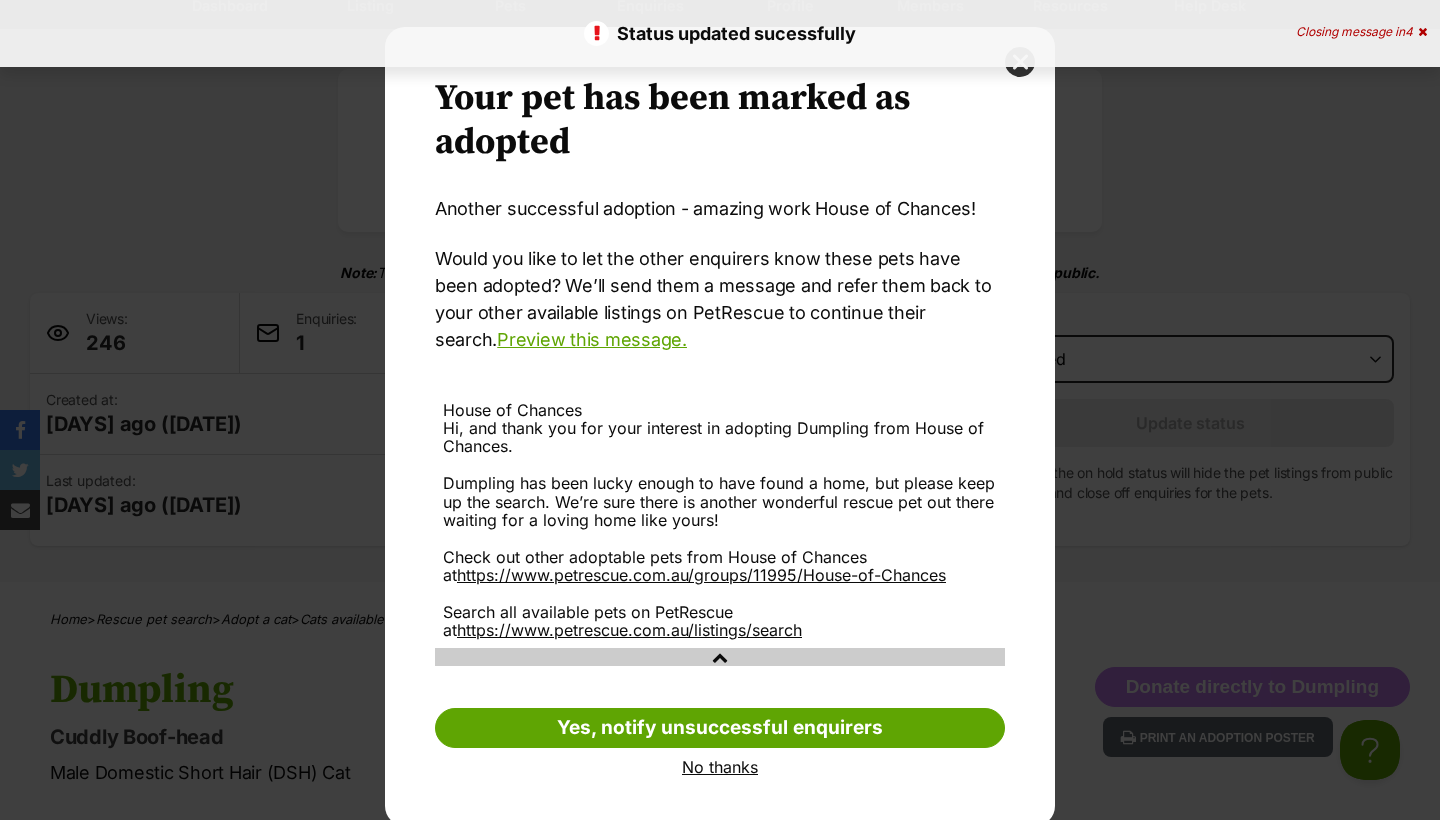 click on "No thanks" at bounding box center (720, 767) 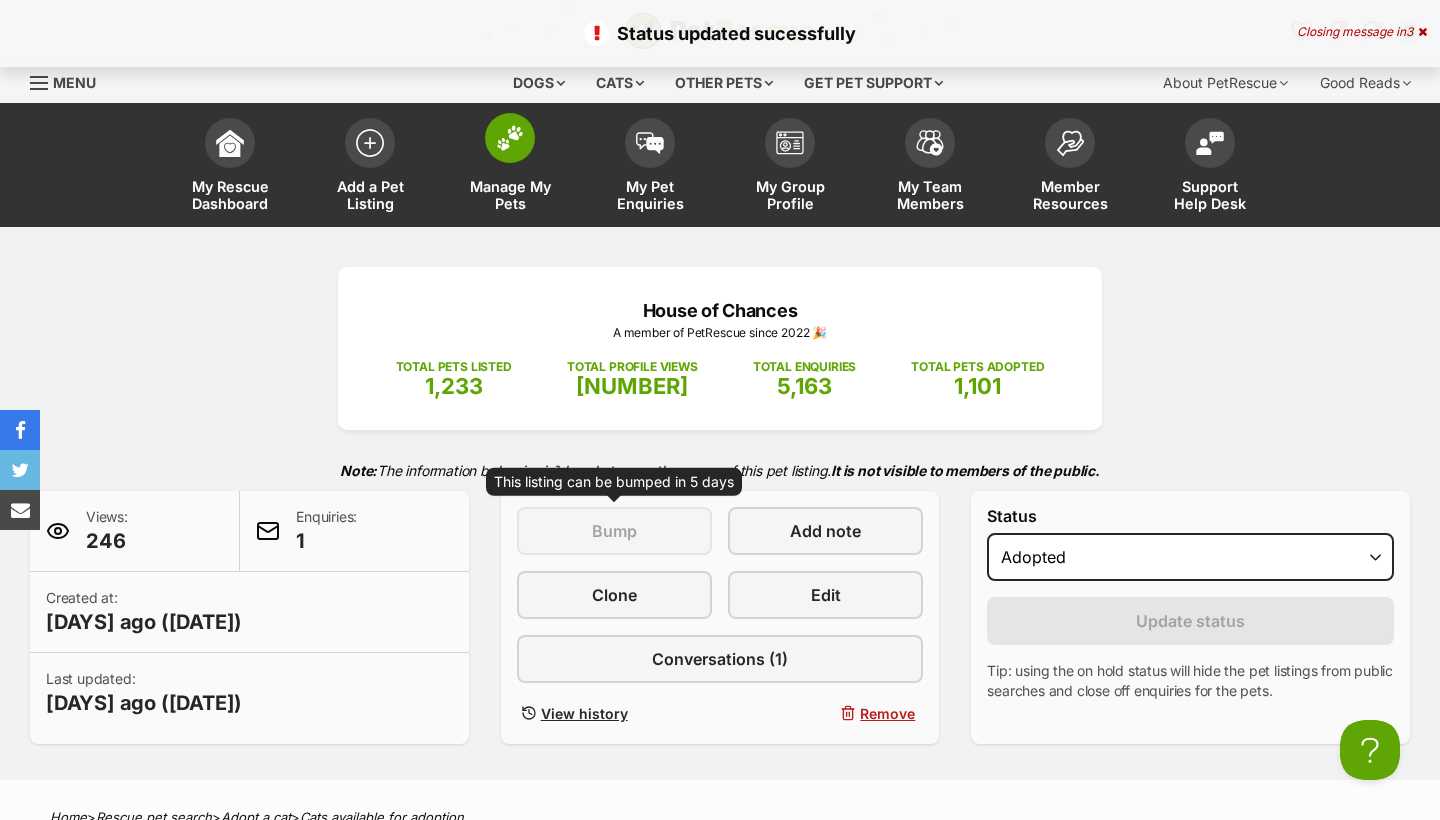 scroll, scrollTop: 0, scrollLeft: 0, axis: both 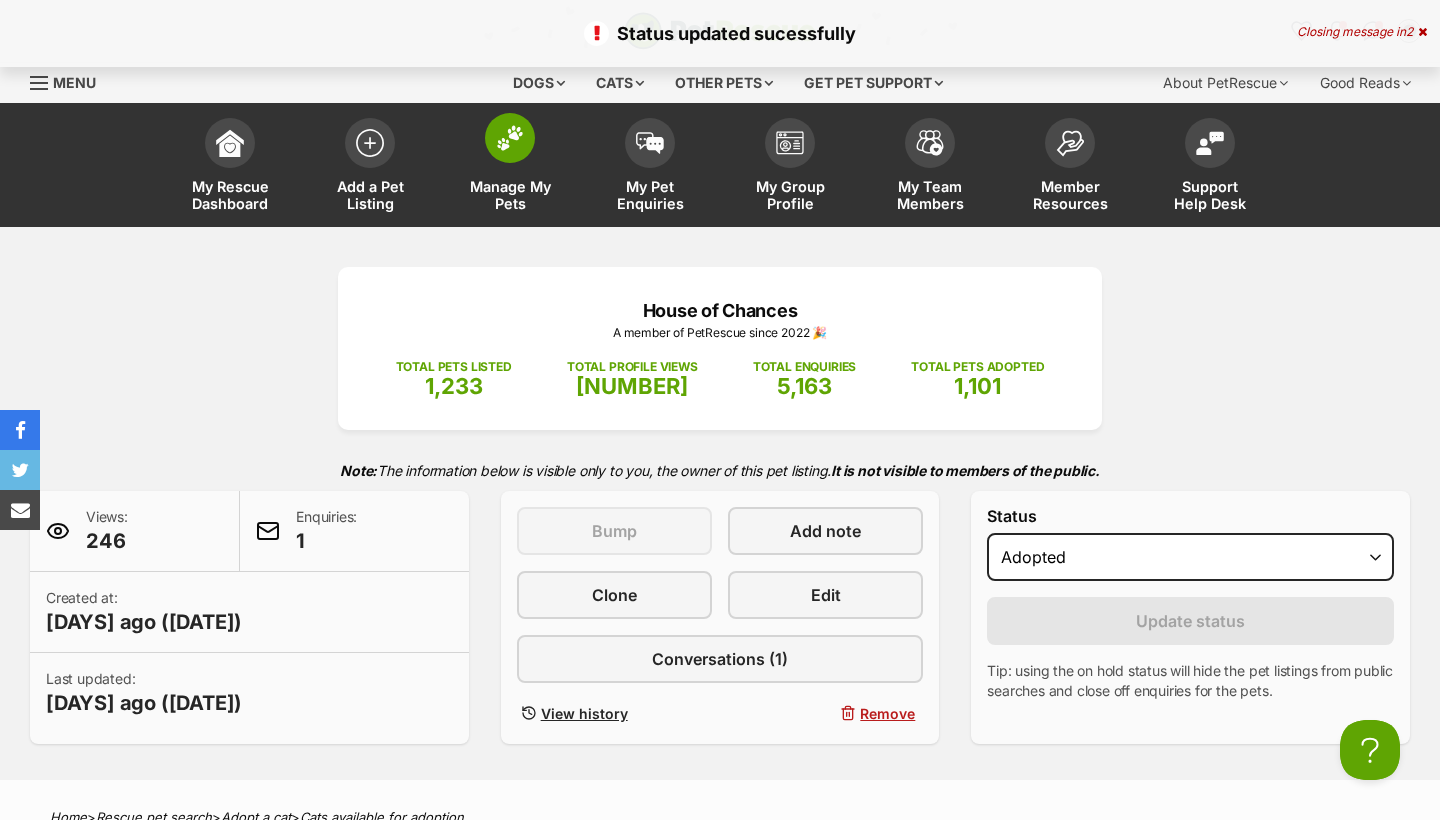 click on "Manage My Pets" at bounding box center (510, 195) 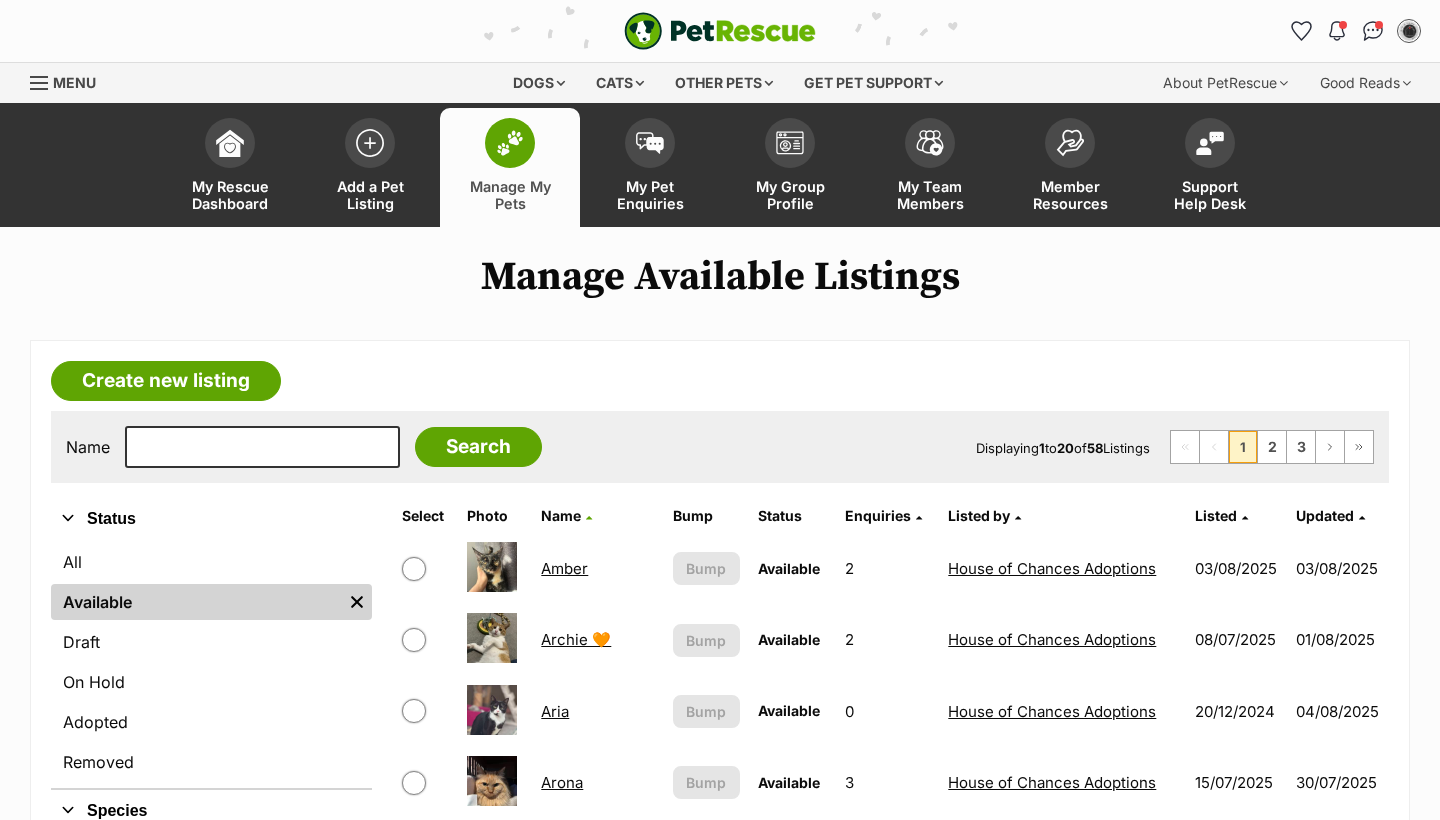 scroll, scrollTop: 292, scrollLeft: 0, axis: vertical 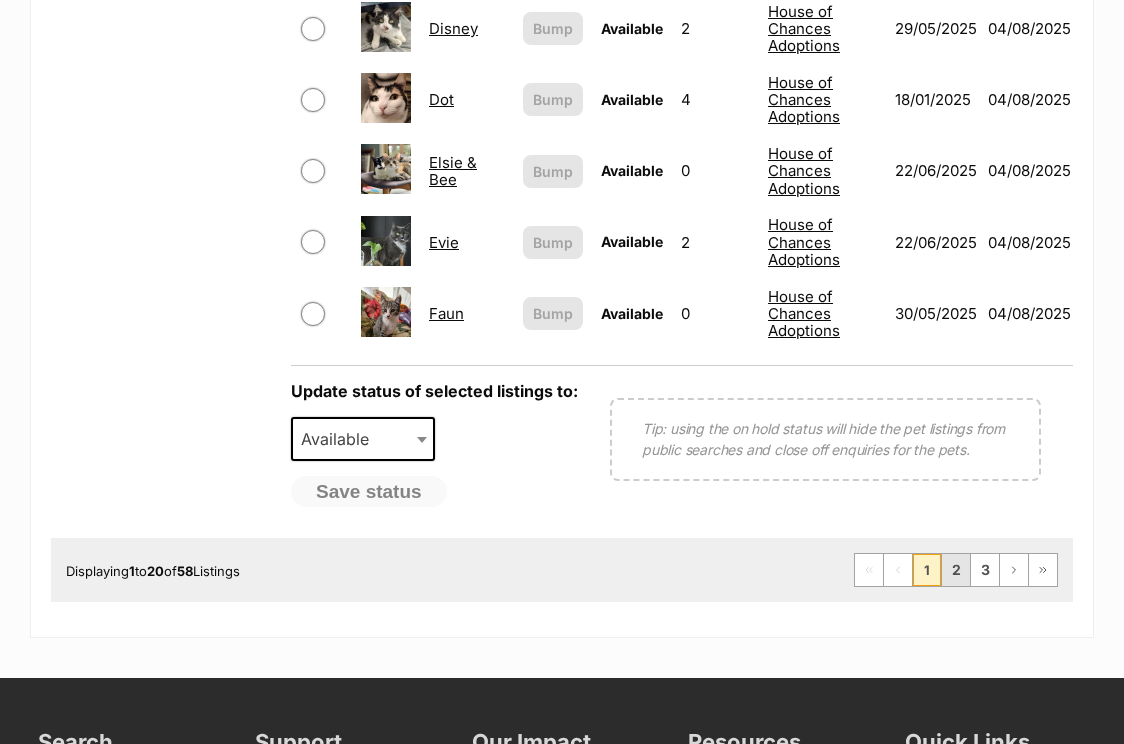 click on "2" at bounding box center [956, 570] 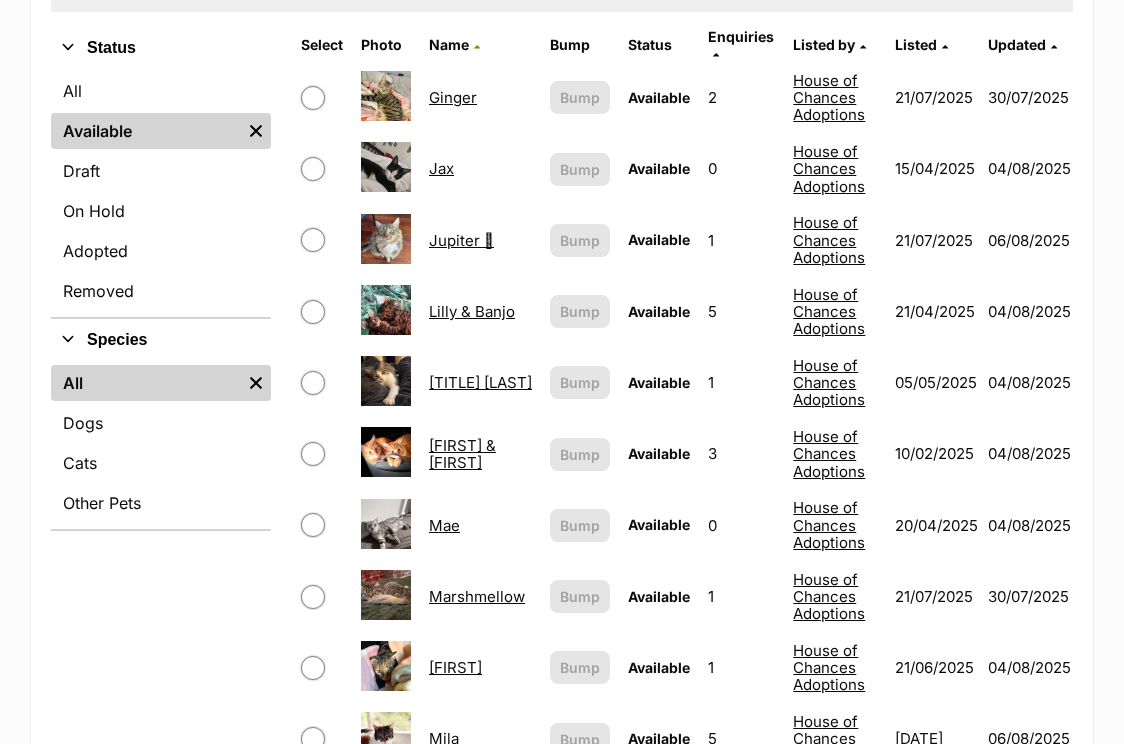 scroll, scrollTop: 552, scrollLeft: 0, axis: vertical 